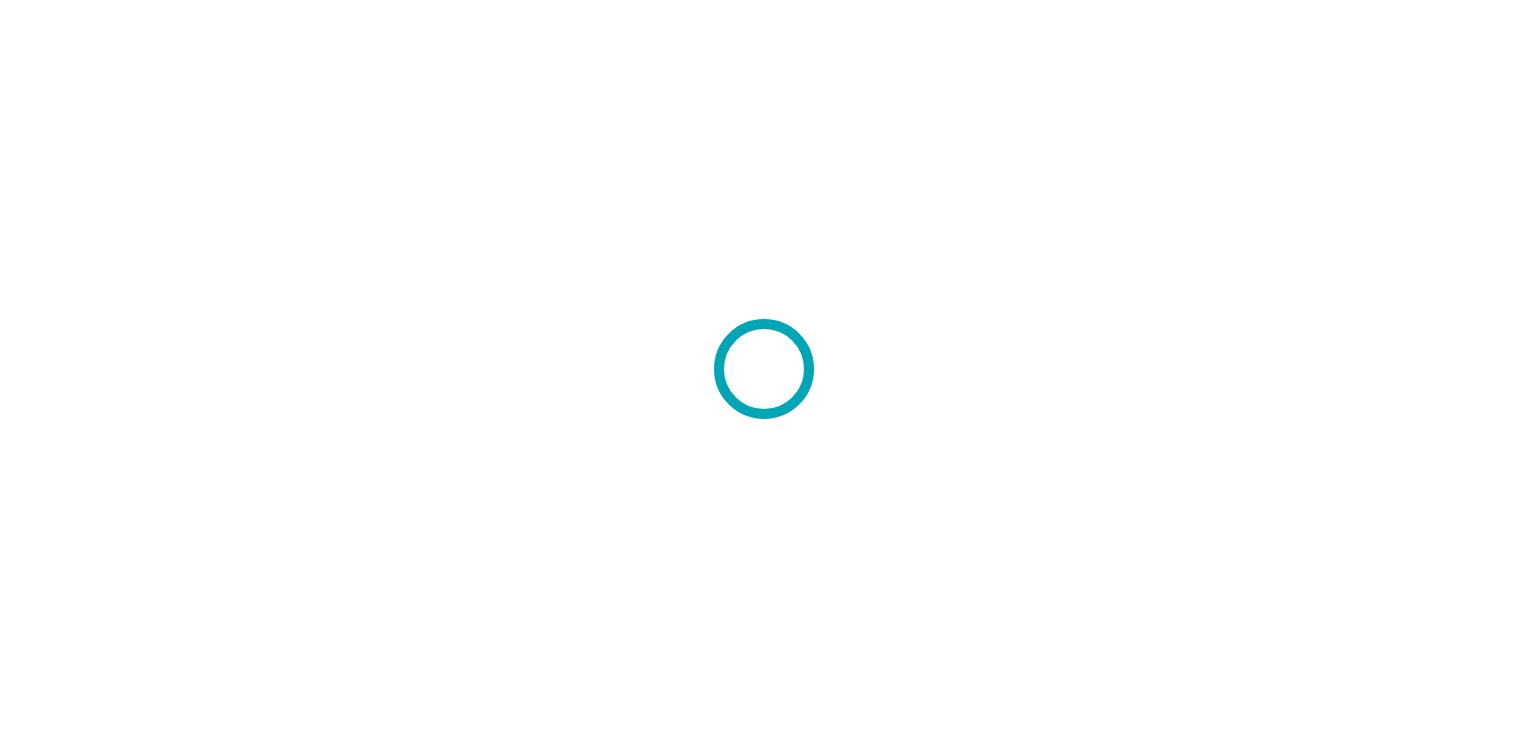 scroll, scrollTop: 0, scrollLeft: 0, axis: both 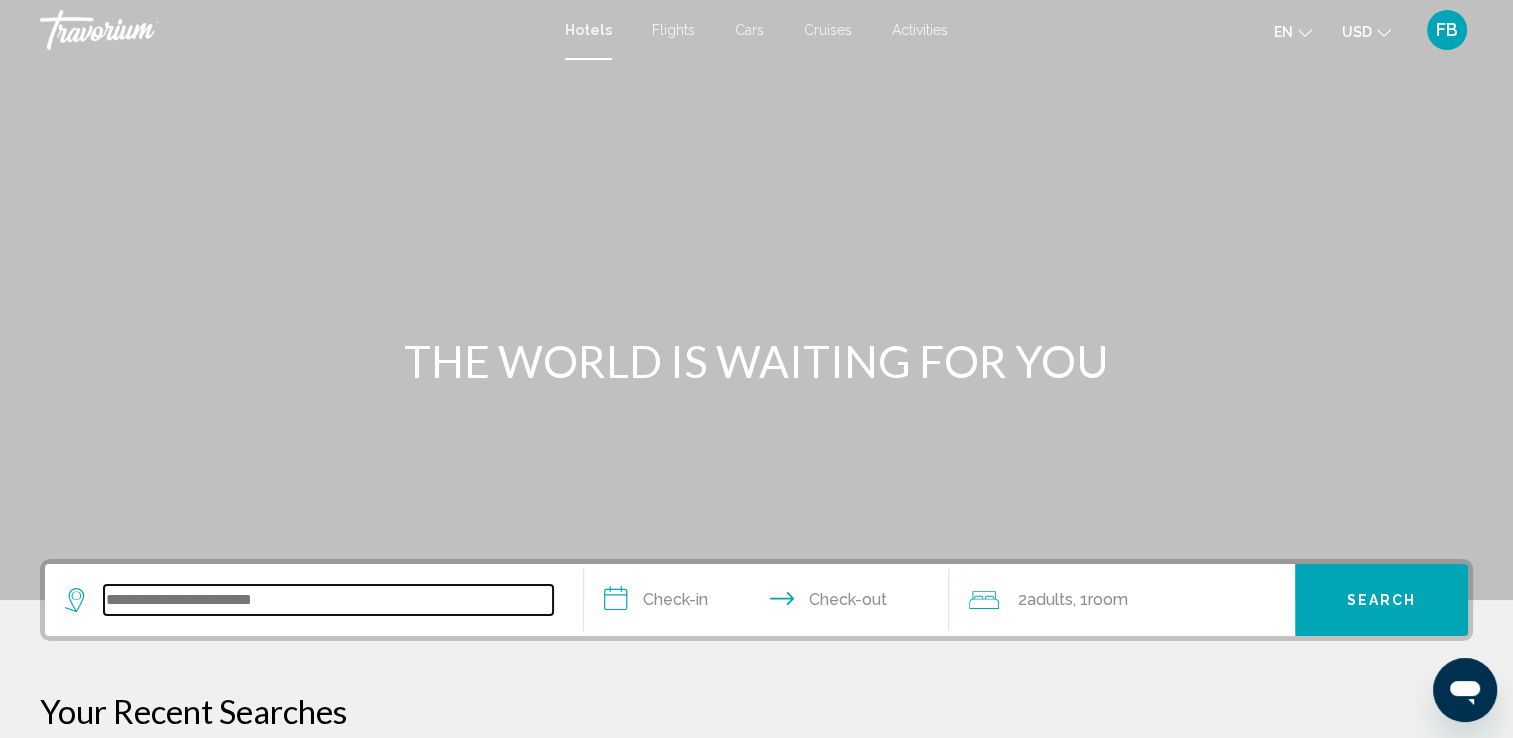 click at bounding box center (328, 600) 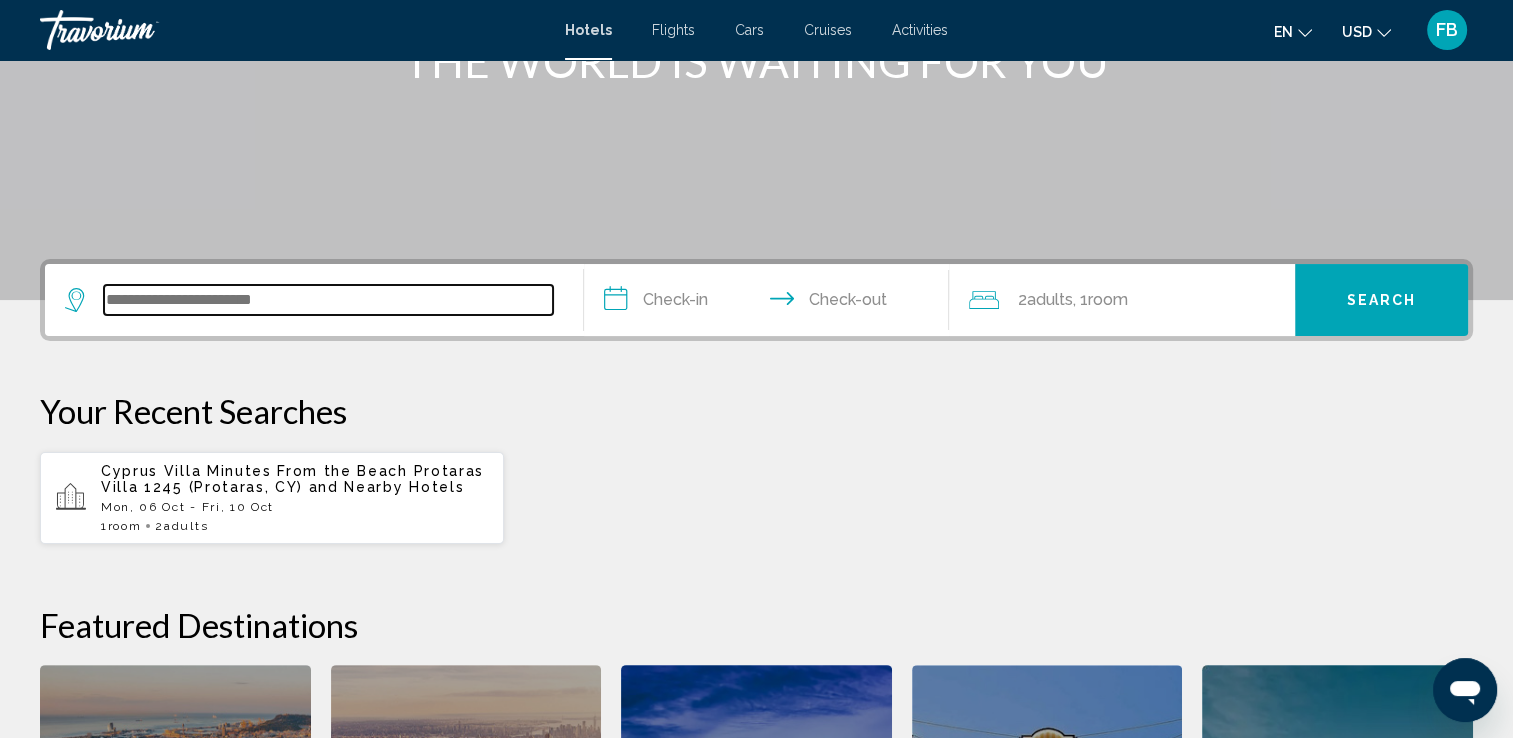 scroll, scrollTop: 493, scrollLeft: 0, axis: vertical 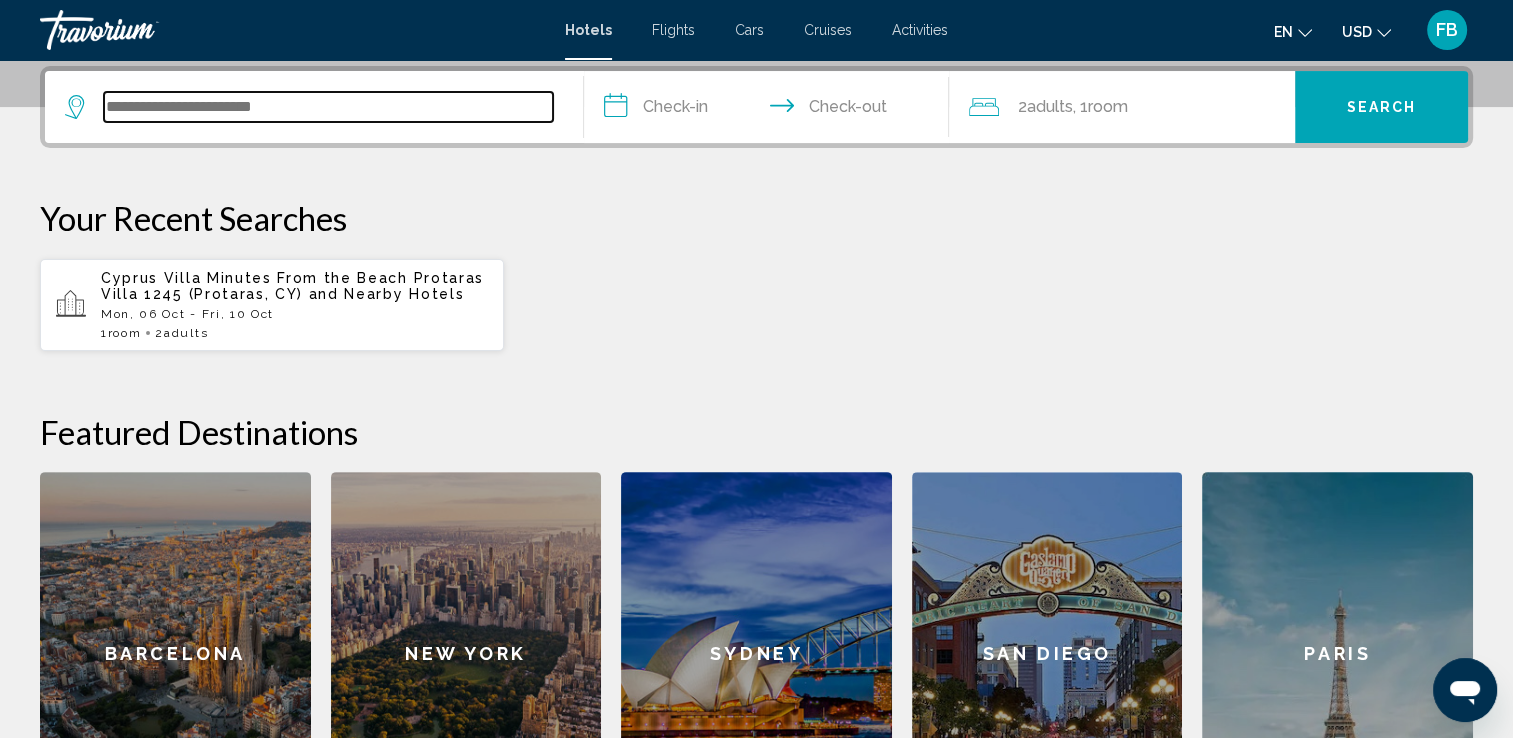 click at bounding box center [328, 107] 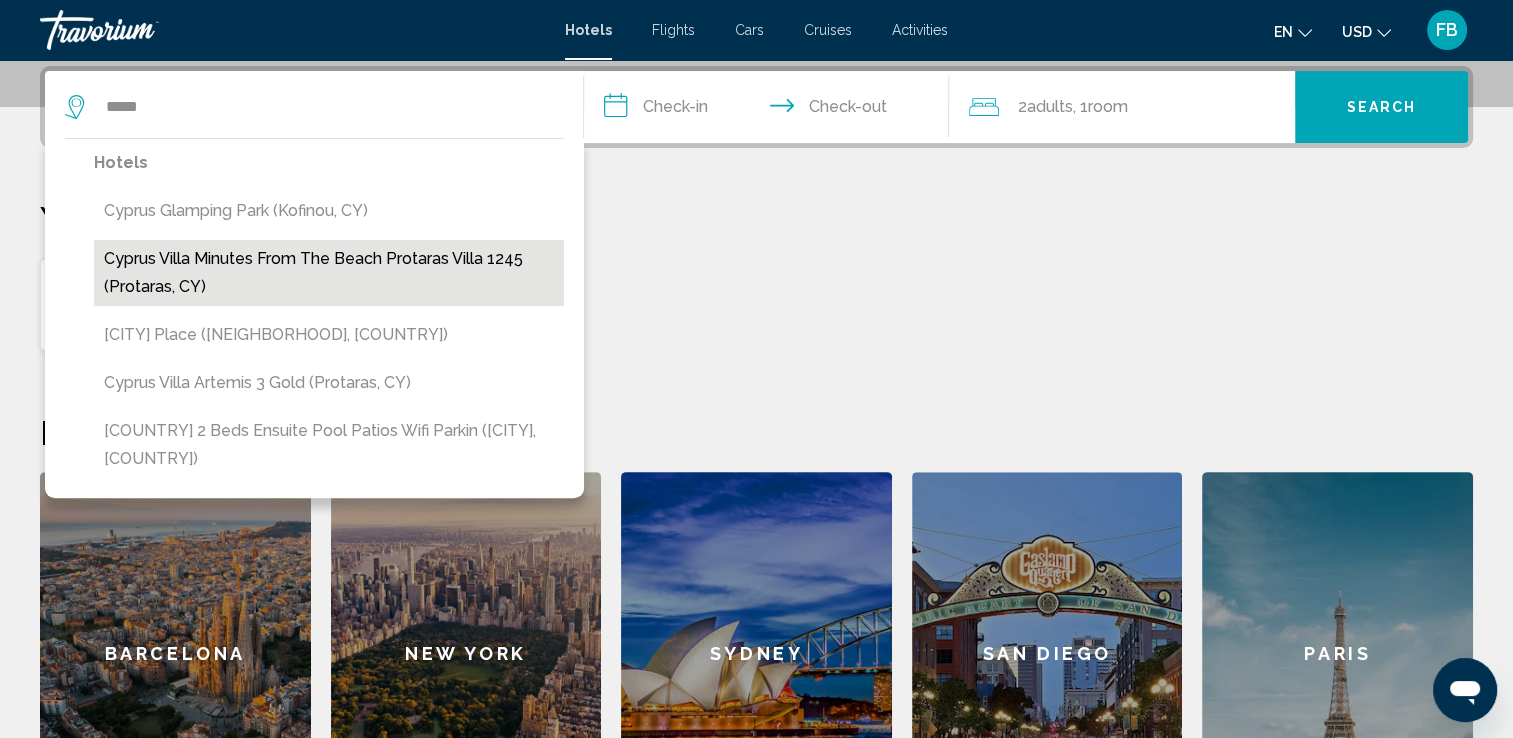 click on "Cyprus Villa Minutes From the Beach Protaras Villa 1245 (Protaras, CY)" at bounding box center (329, 273) 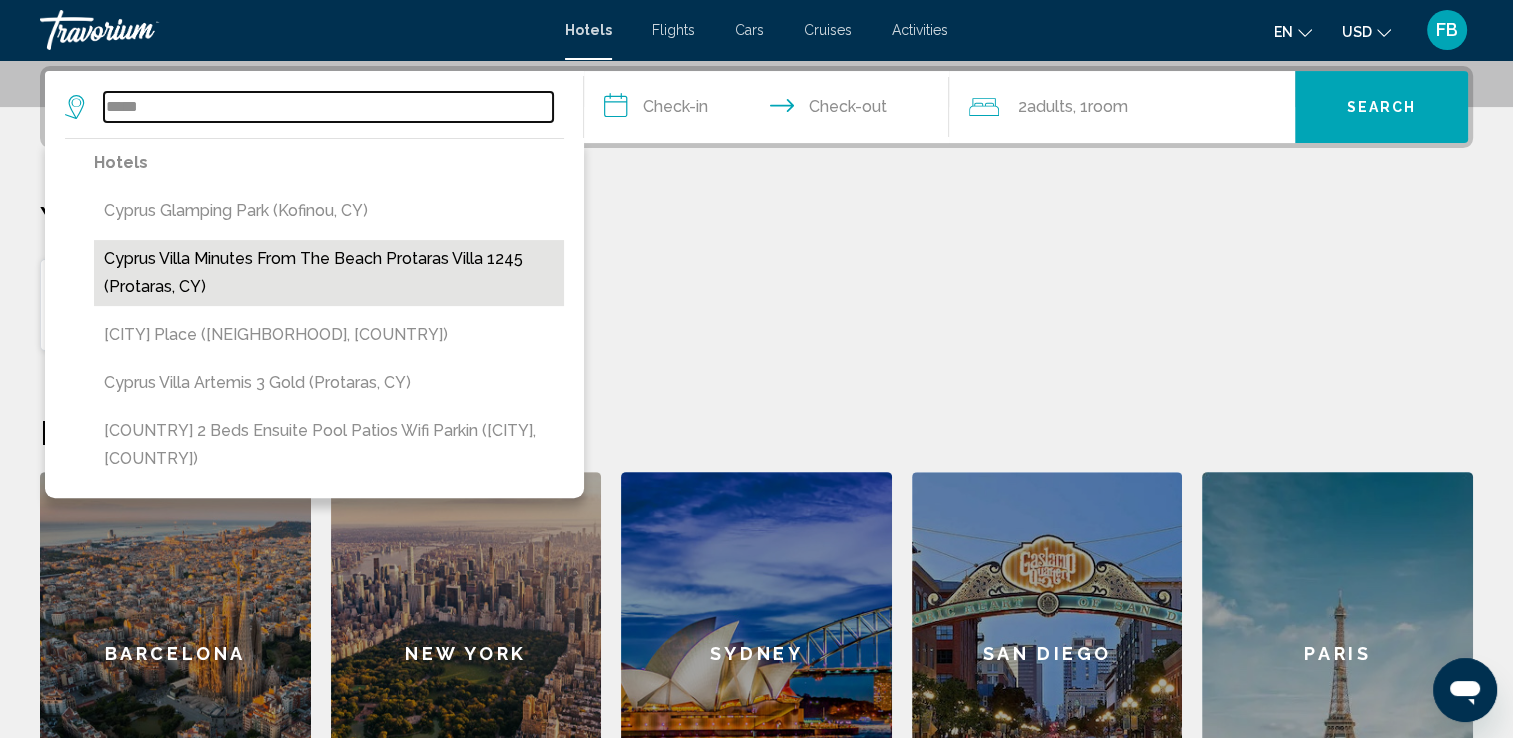 type on "**********" 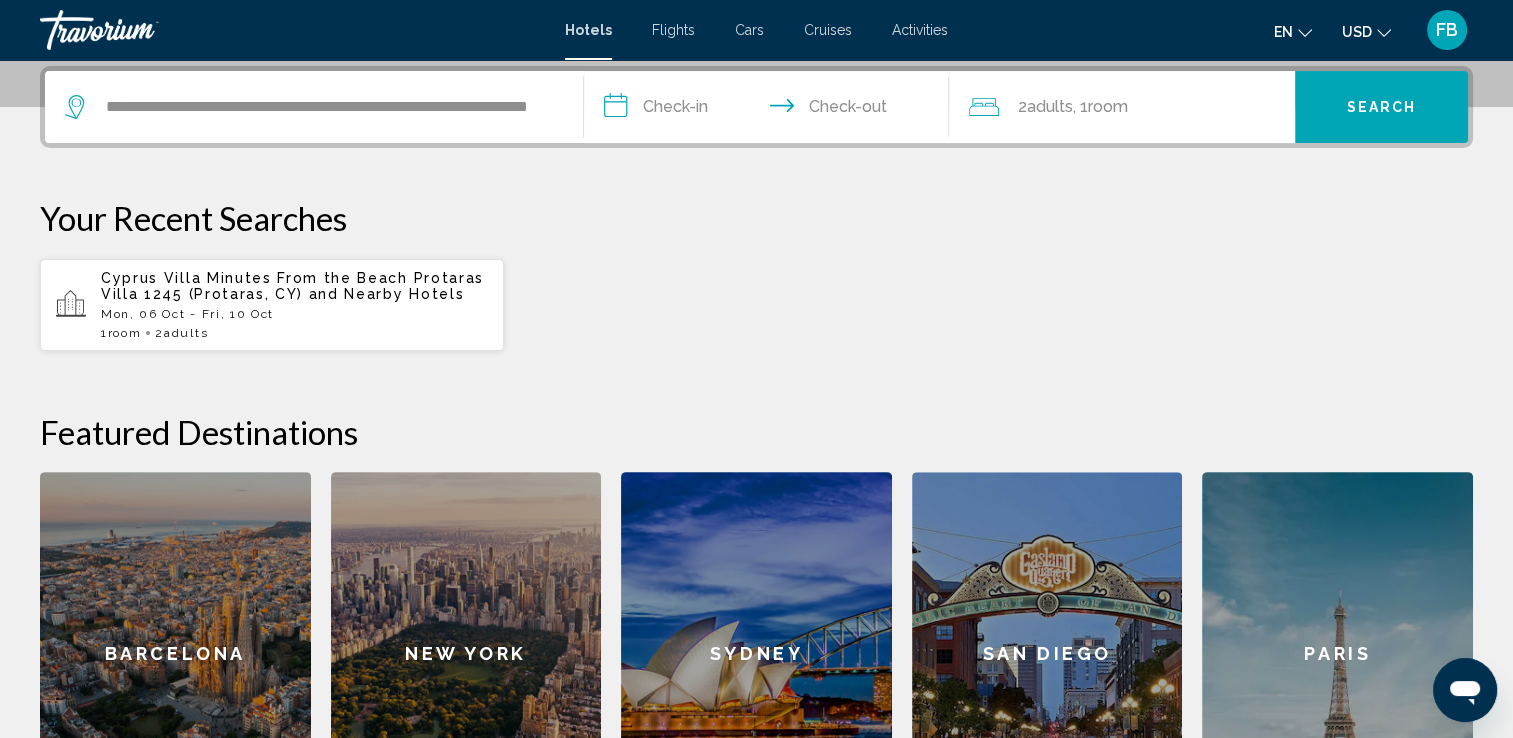 click on "Cyprus Villa Minutes From the Beach Protaras Villa 1245 (Protaras, CY)" at bounding box center [292, 286] 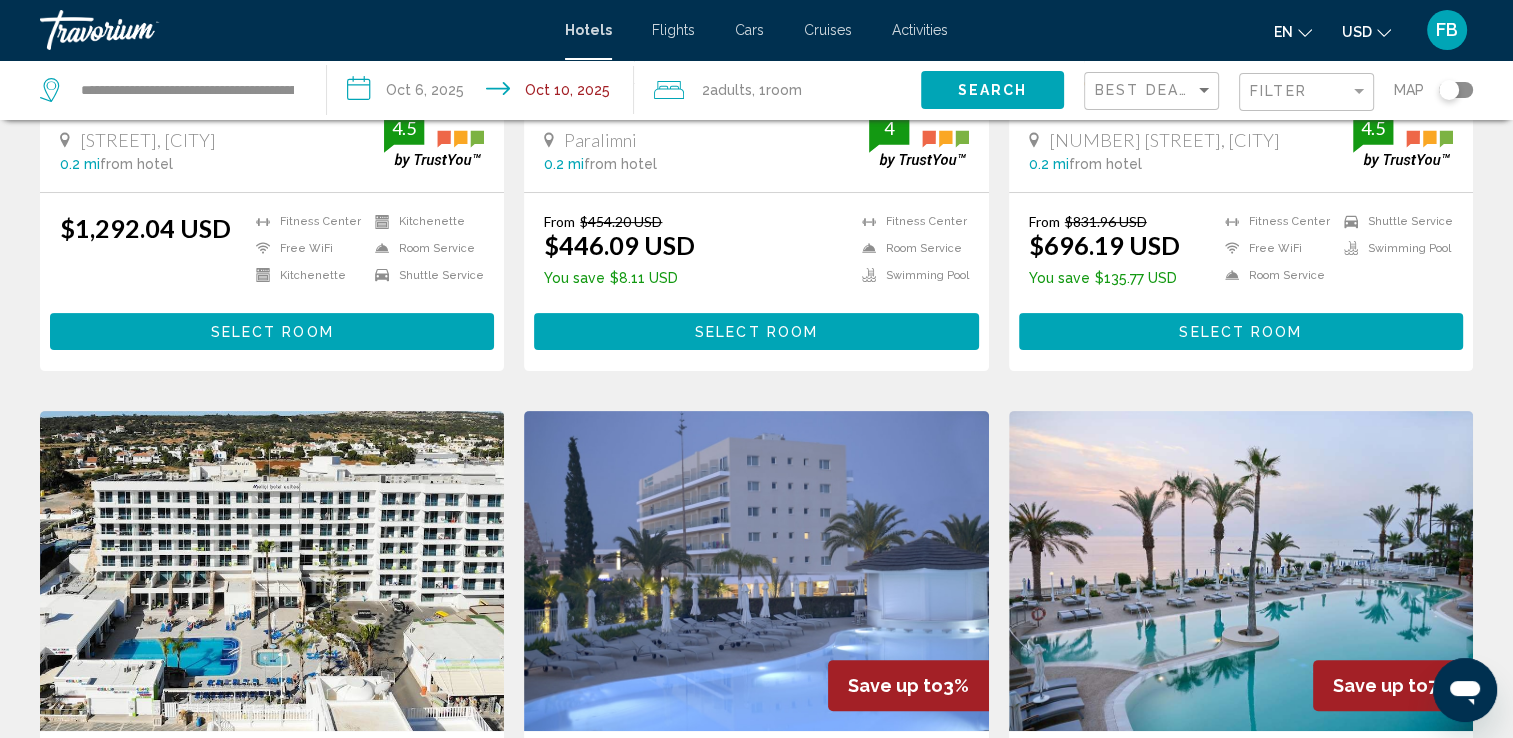 scroll, scrollTop: 0, scrollLeft: 0, axis: both 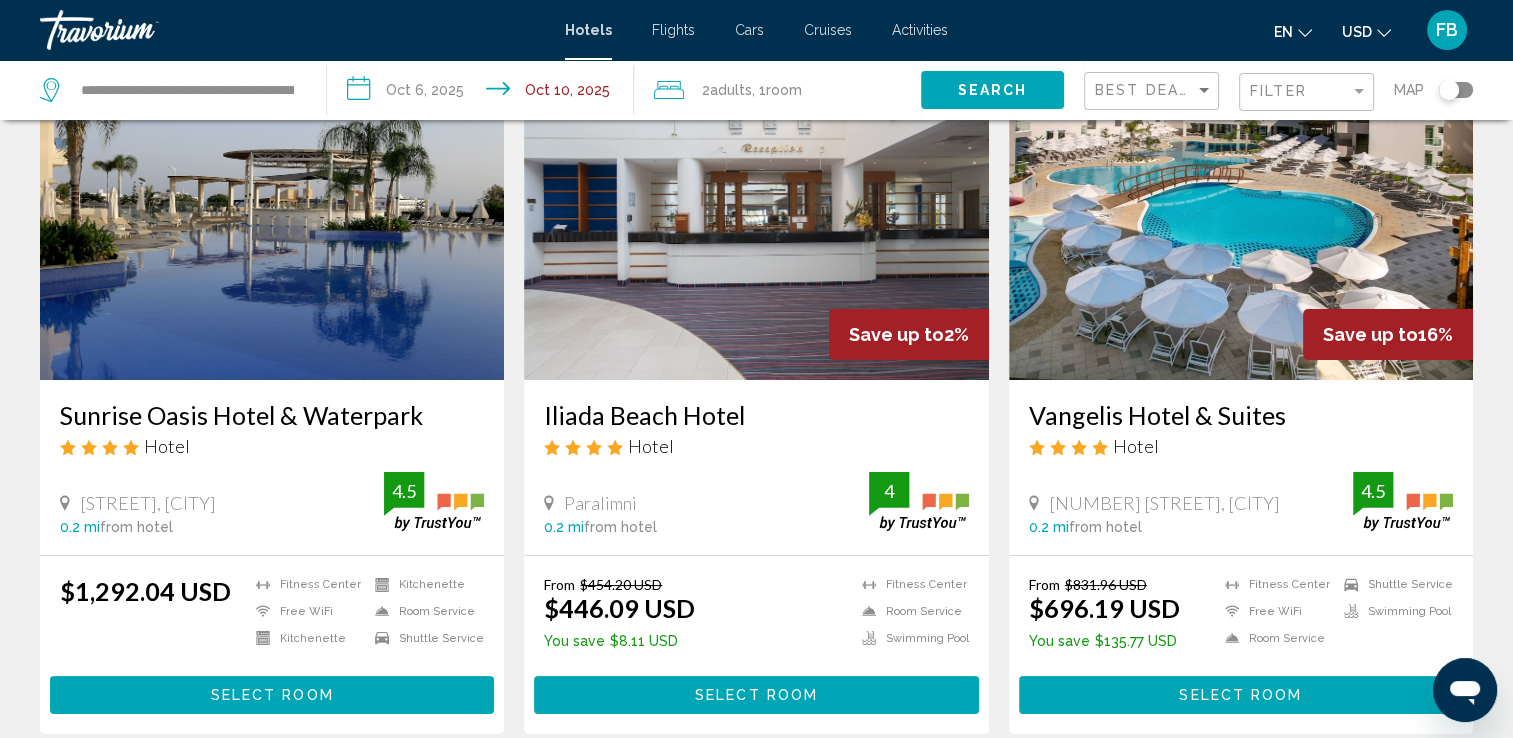 click 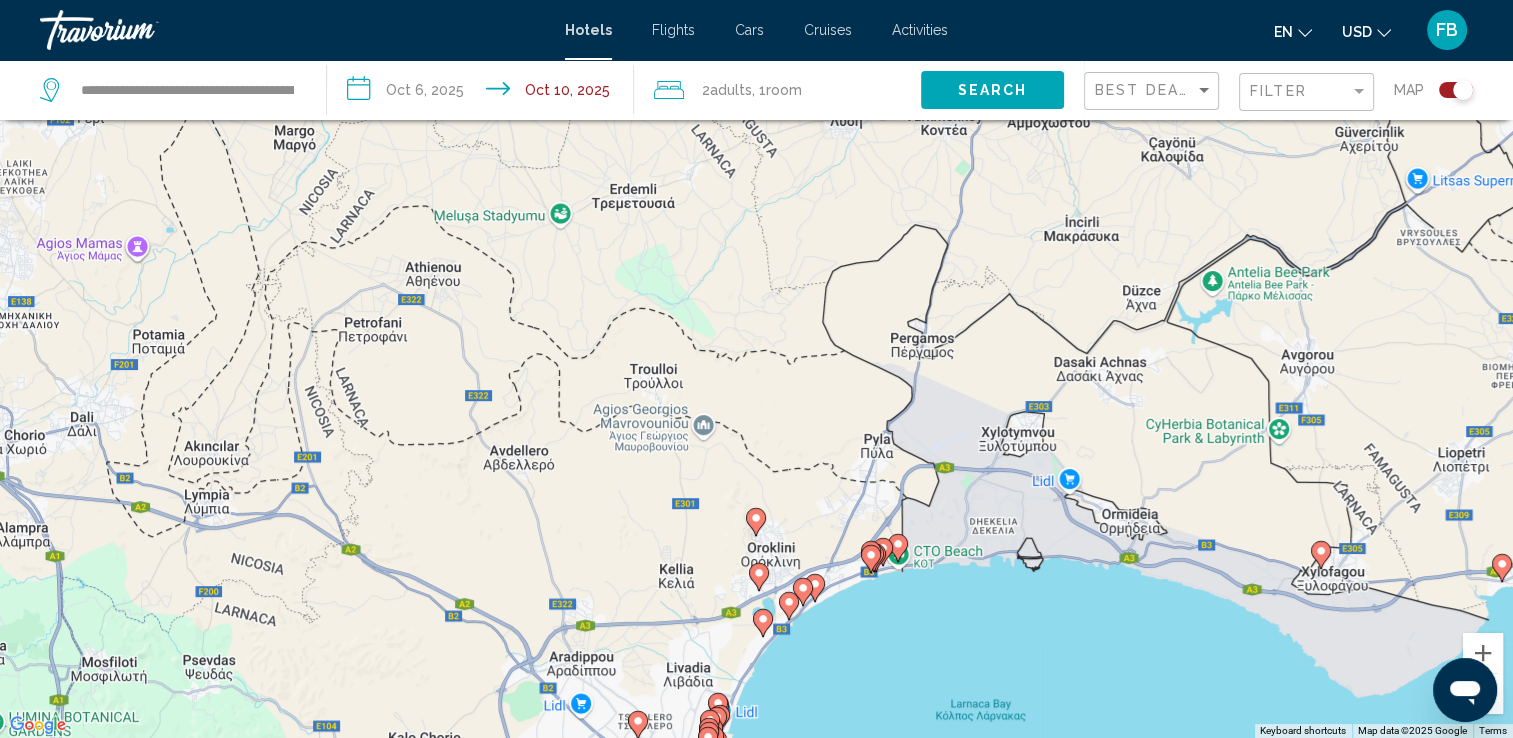 click 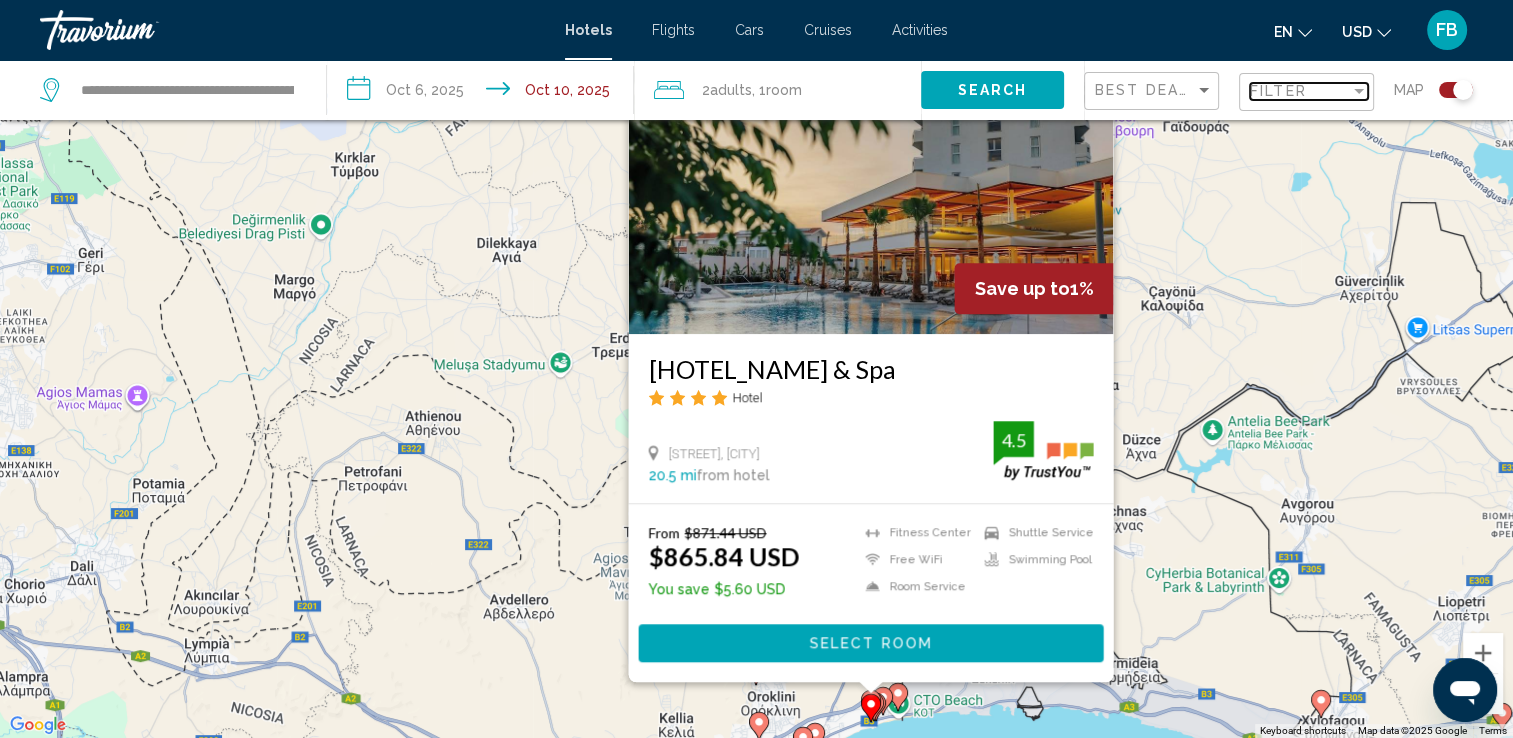 click on "Filter" at bounding box center (1300, 91) 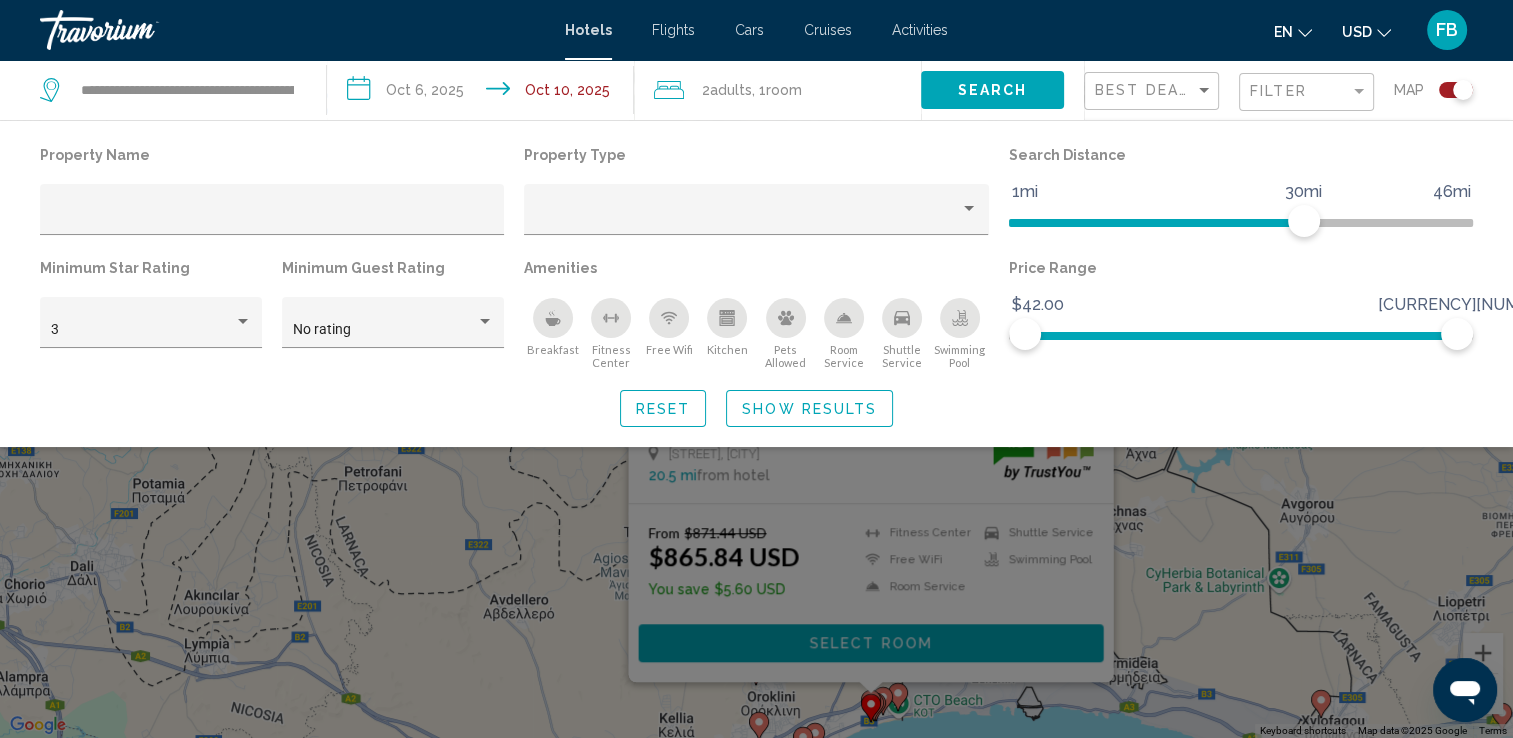 click 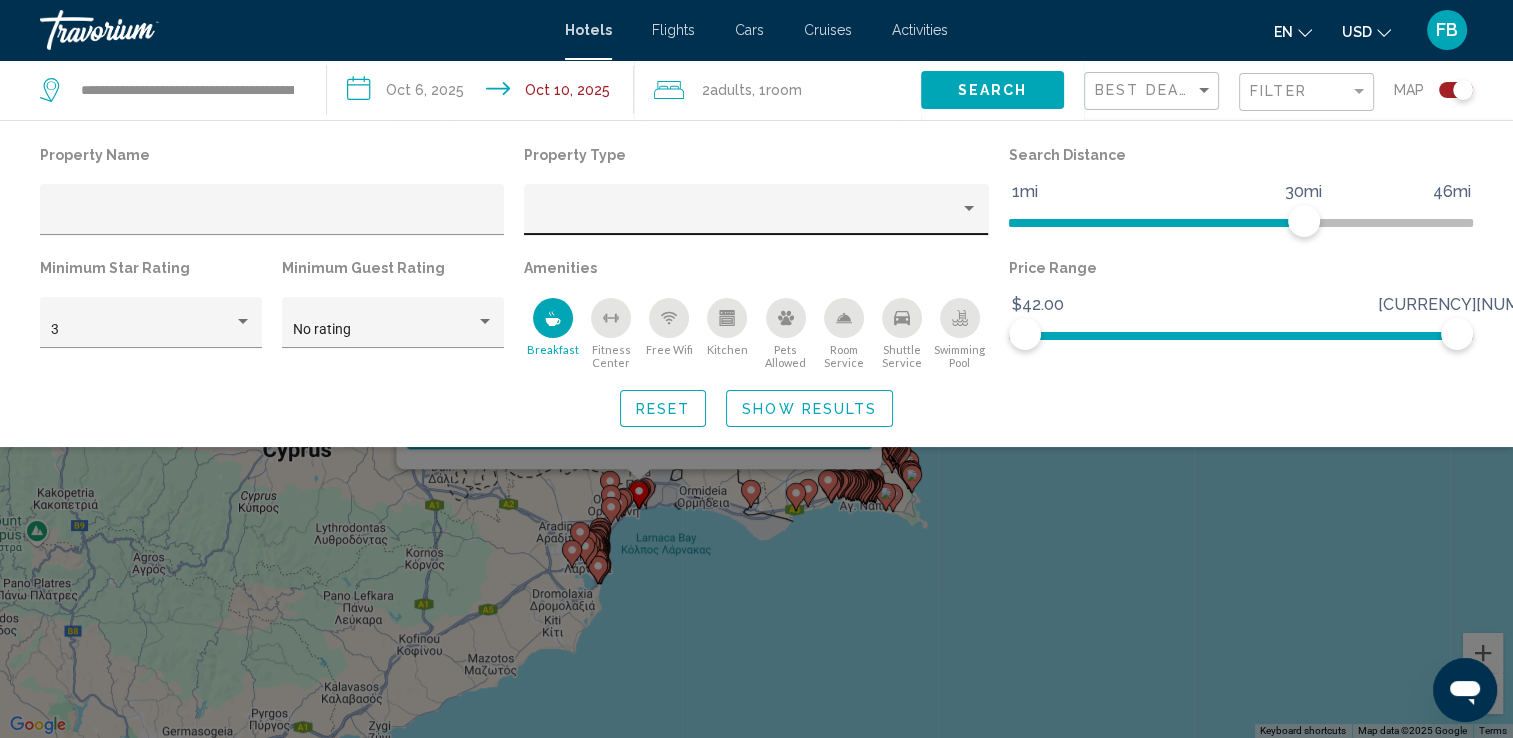 click at bounding box center [747, 217] 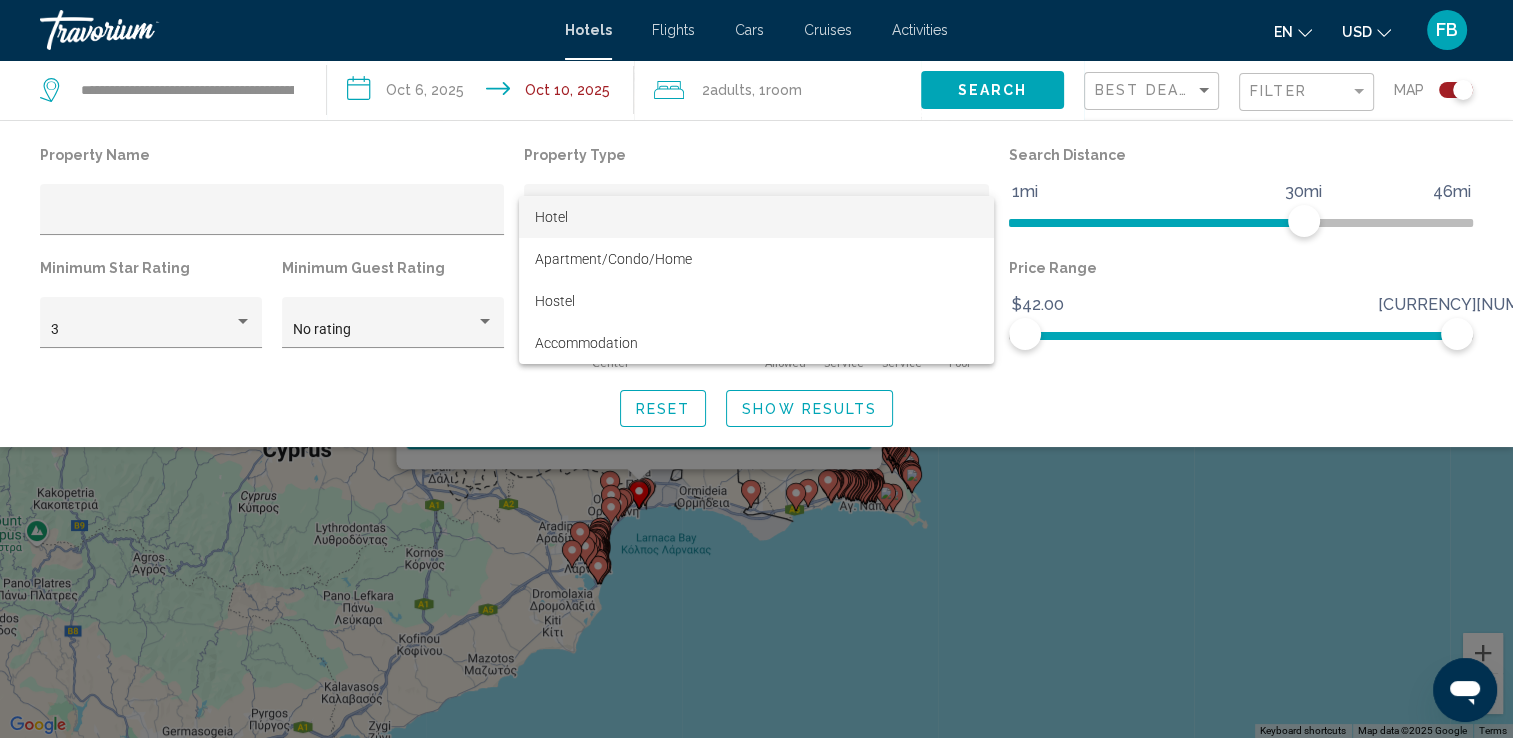 click on "Hotel" at bounding box center [756, 217] 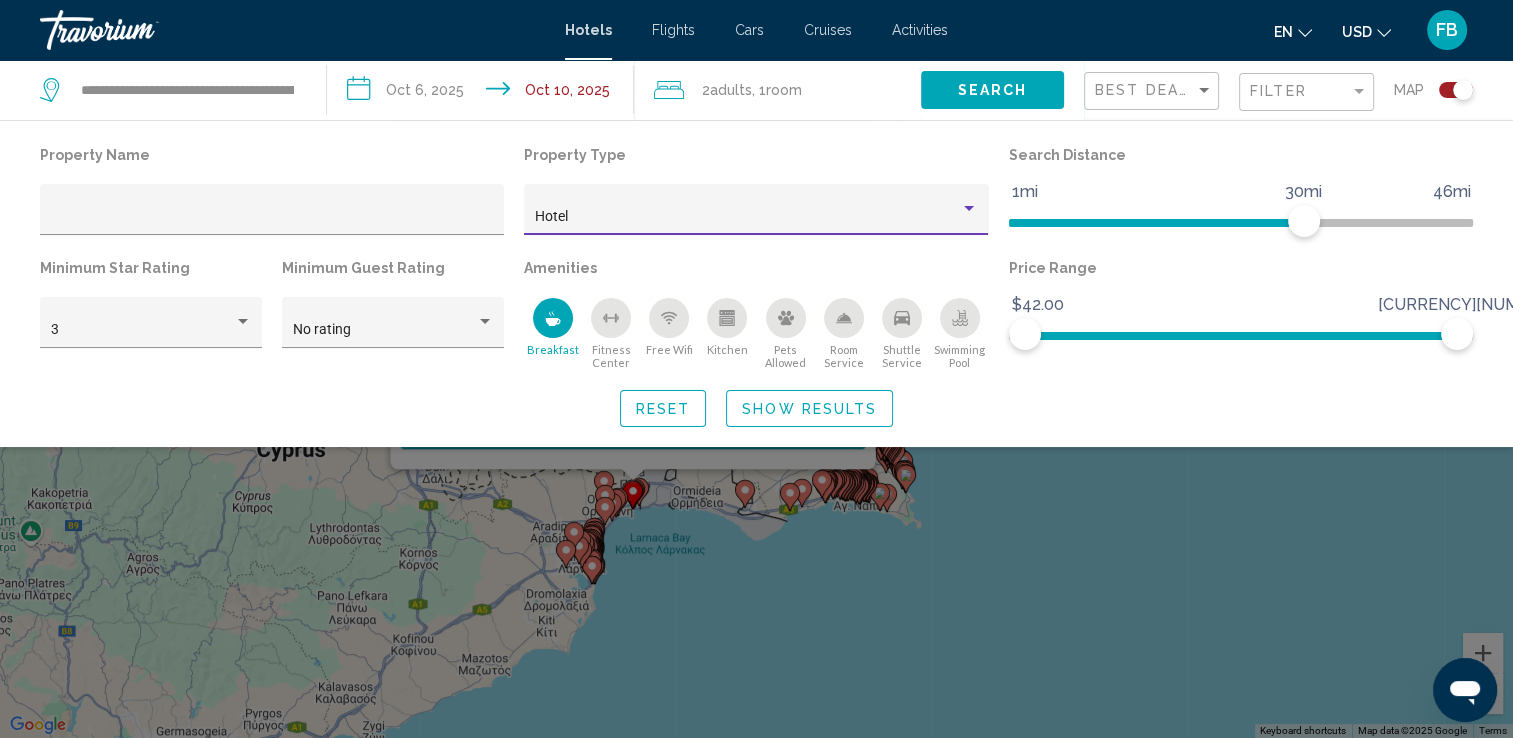 click on "Hotel" at bounding box center [747, 217] 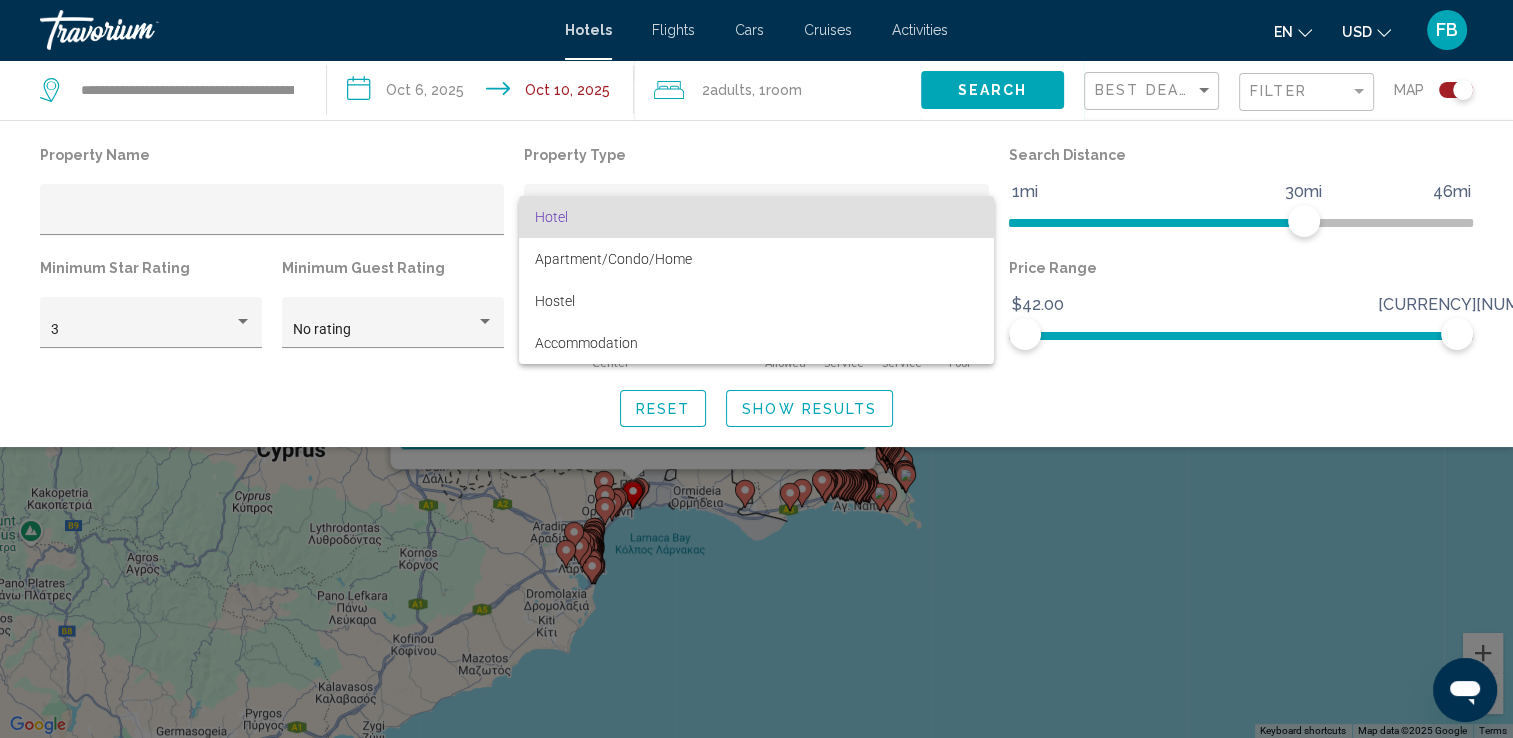 click at bounding box center [756, 369] 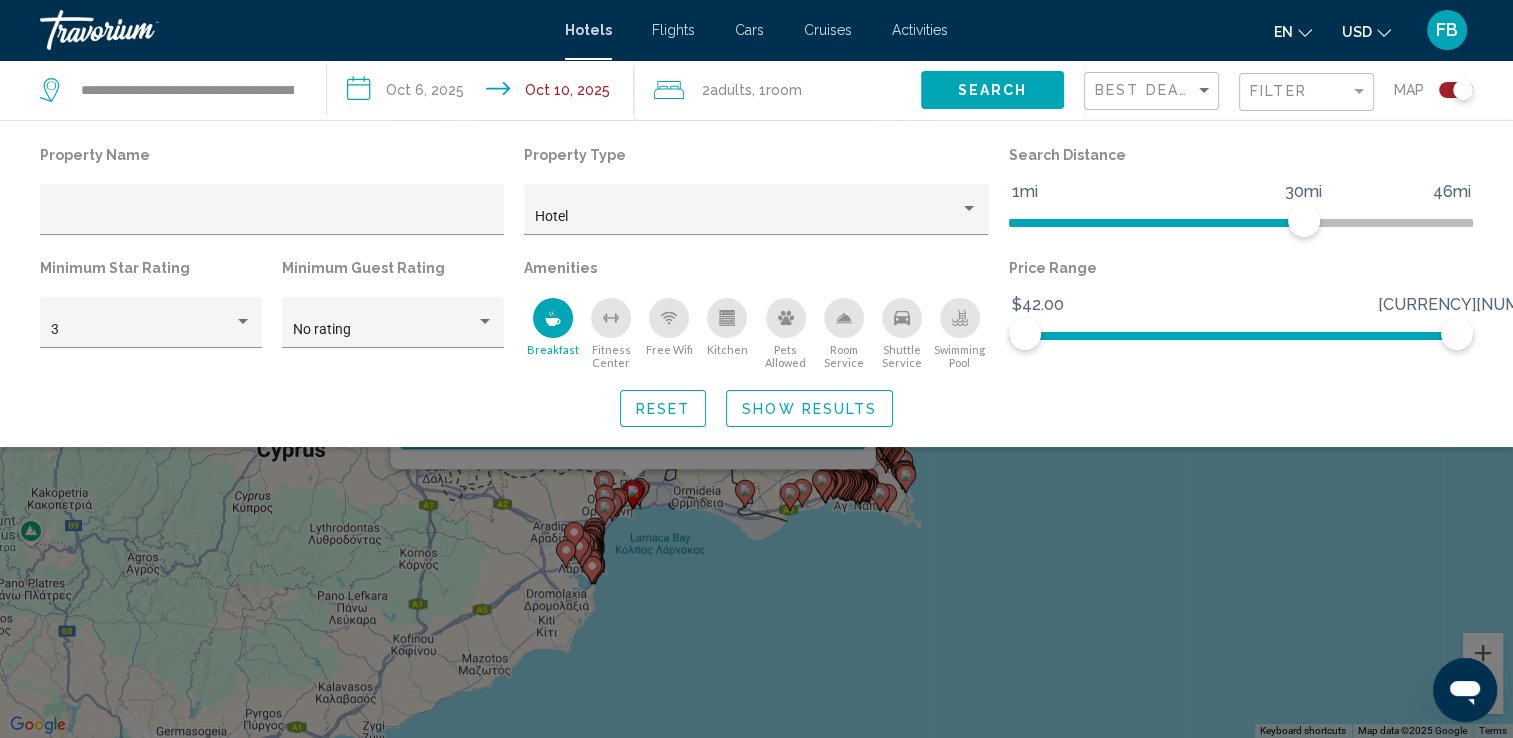 click on "Show Results" 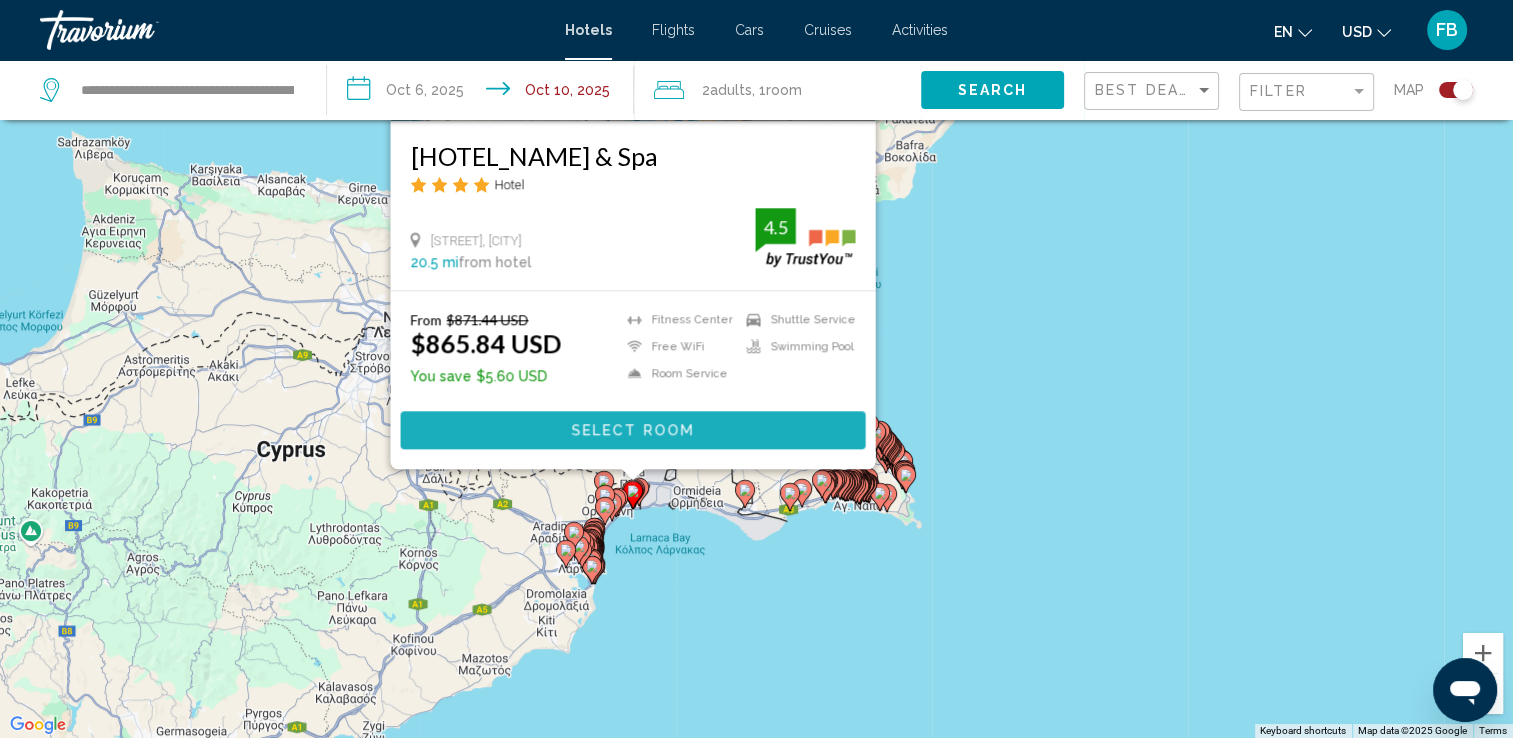 click on "Select Room" at bounding box center [632, 431] 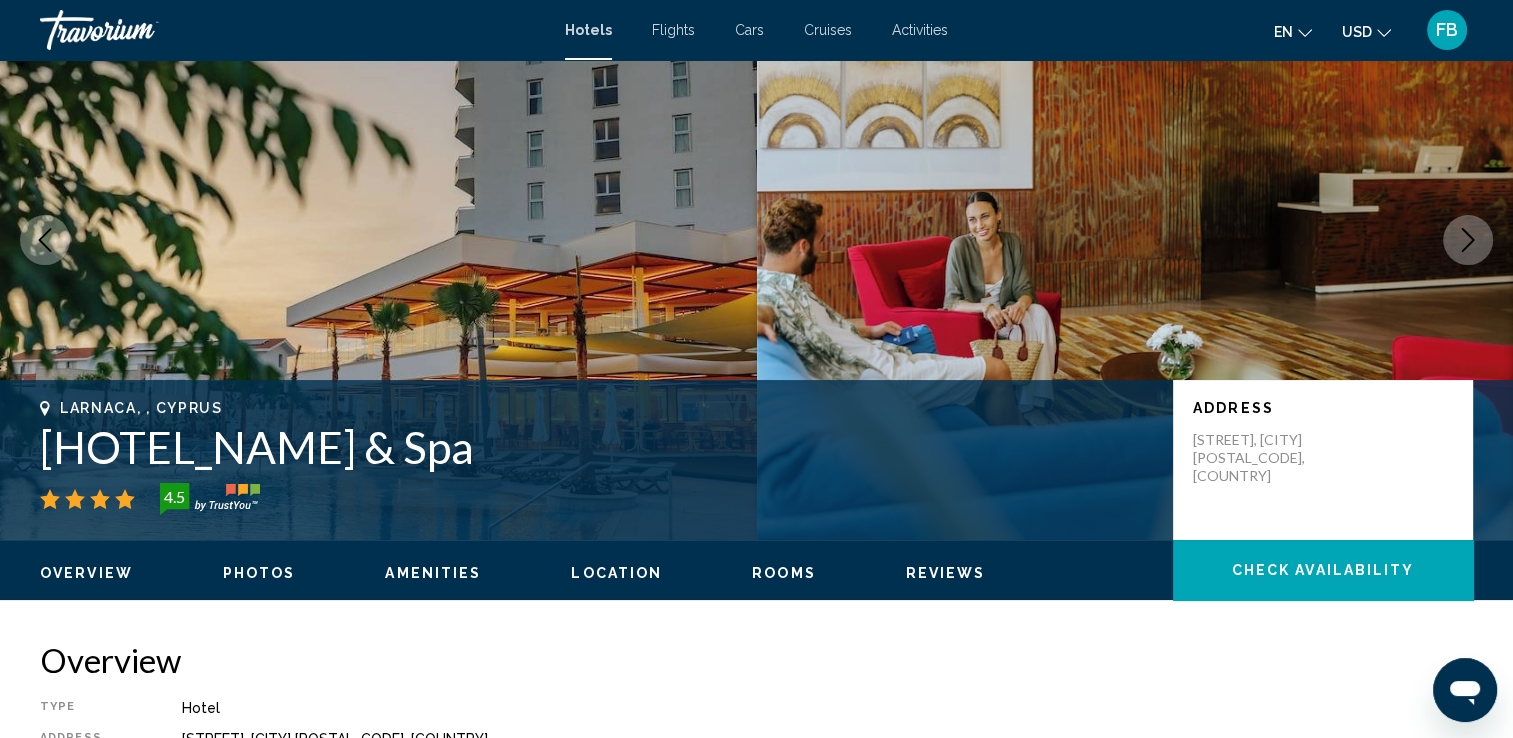 scroll, scrollTop: 0, scrollLeft: 0, axis: both 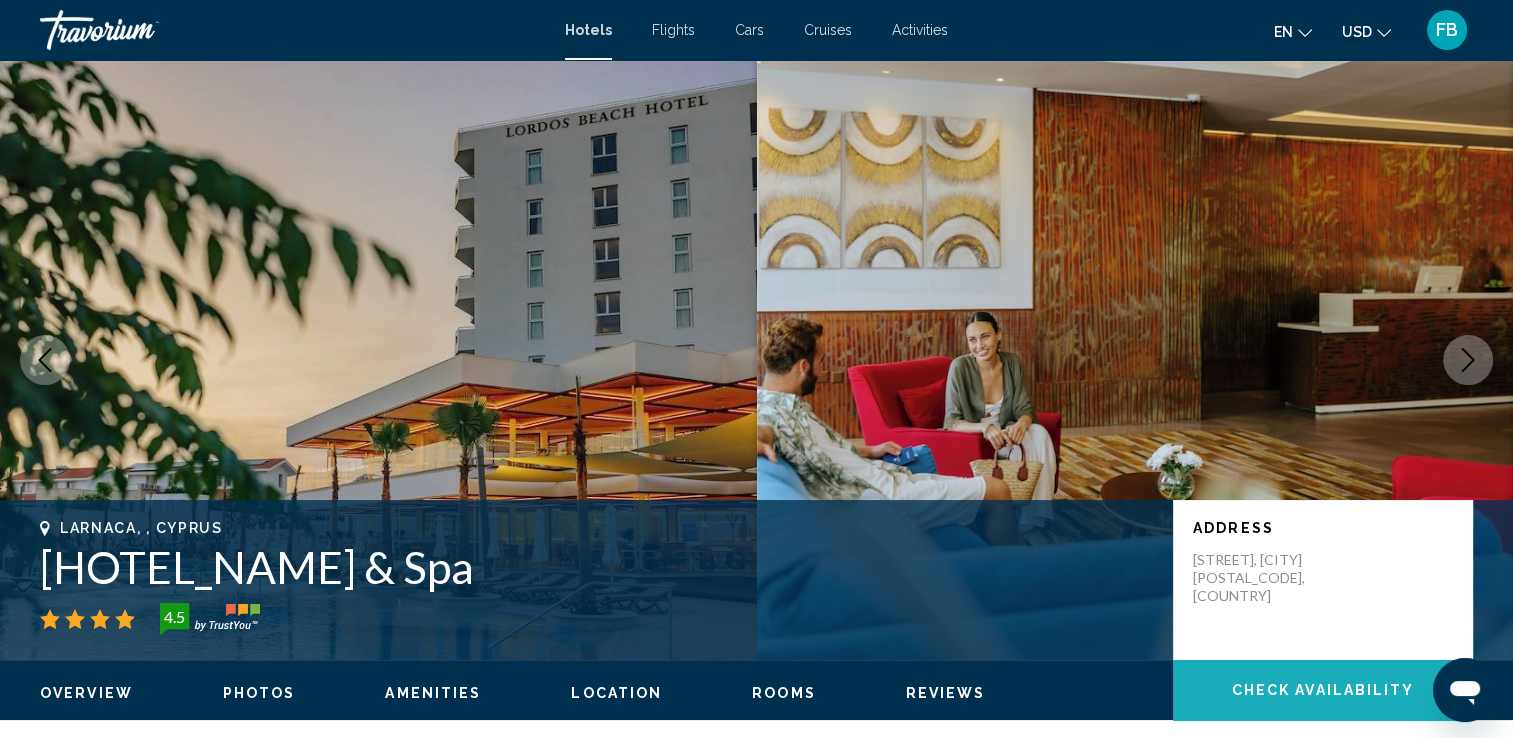 click on "Check Availability" 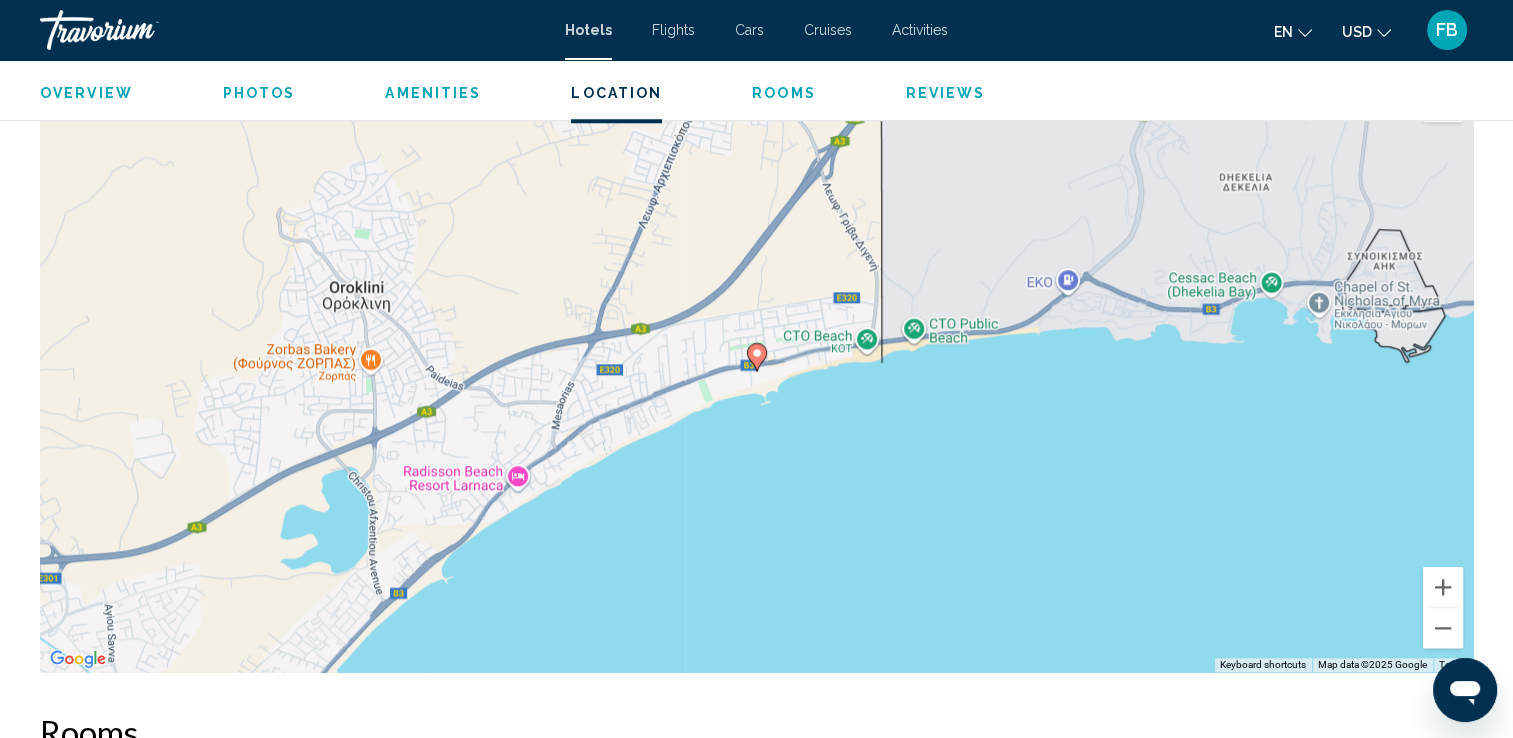 scroll, scrollTop: 2531, scrollLeft: 0, axis: vertical 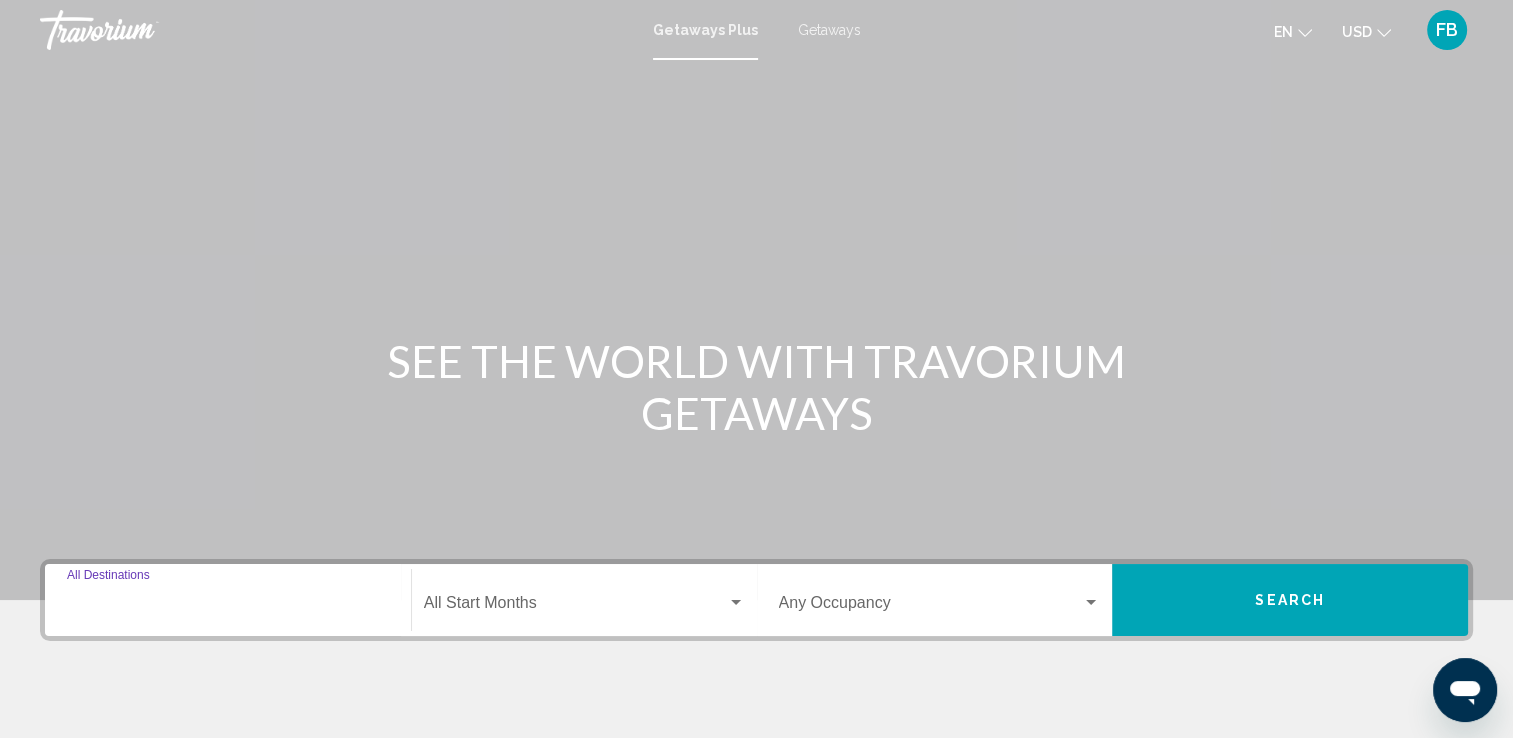 click on "Destination All Destinations" at bounding box center (228, 607) 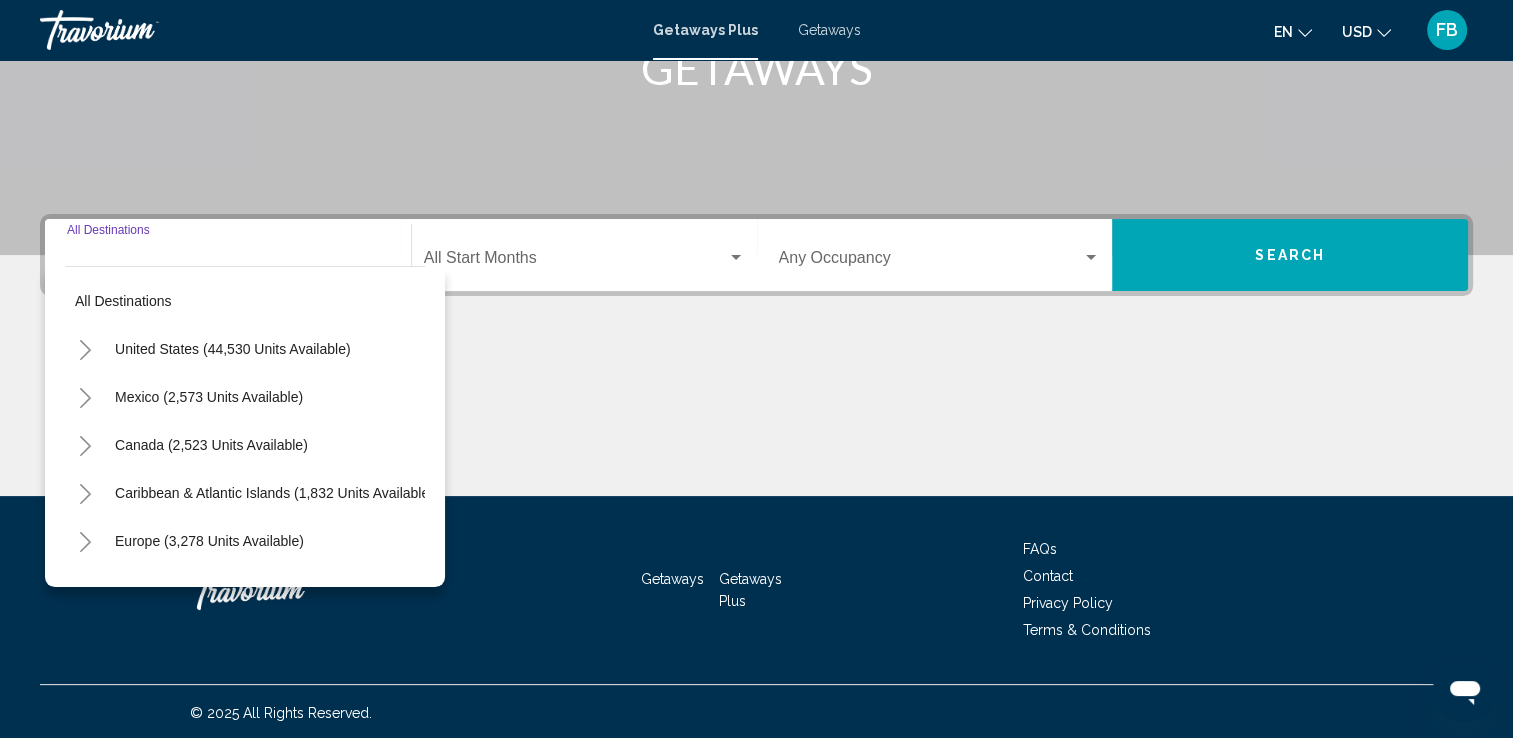 scroll, scrollTop: 347, scrollLeft: 0, axis: vertical 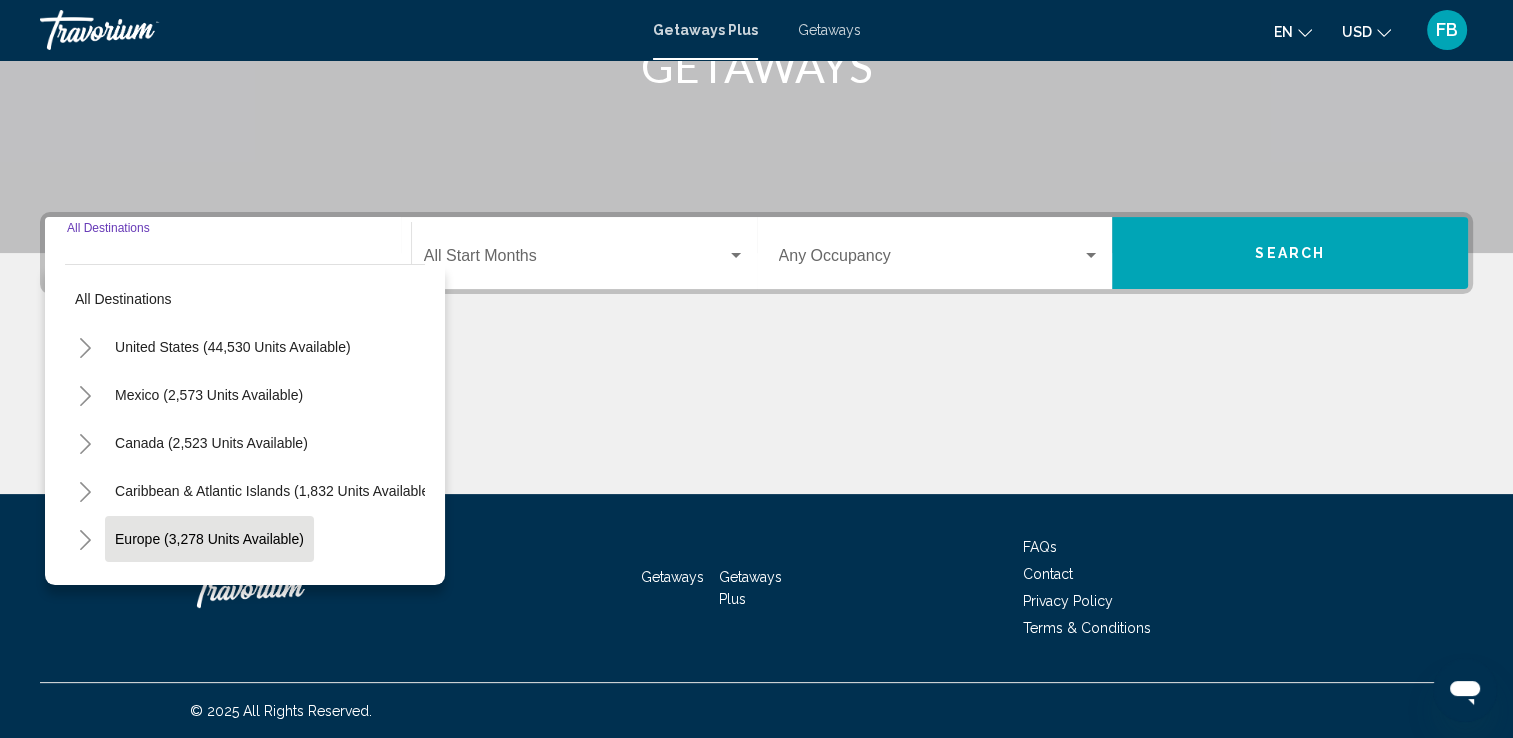 click on "Europe (3,278 units available)" at bounding box center (208, 587) 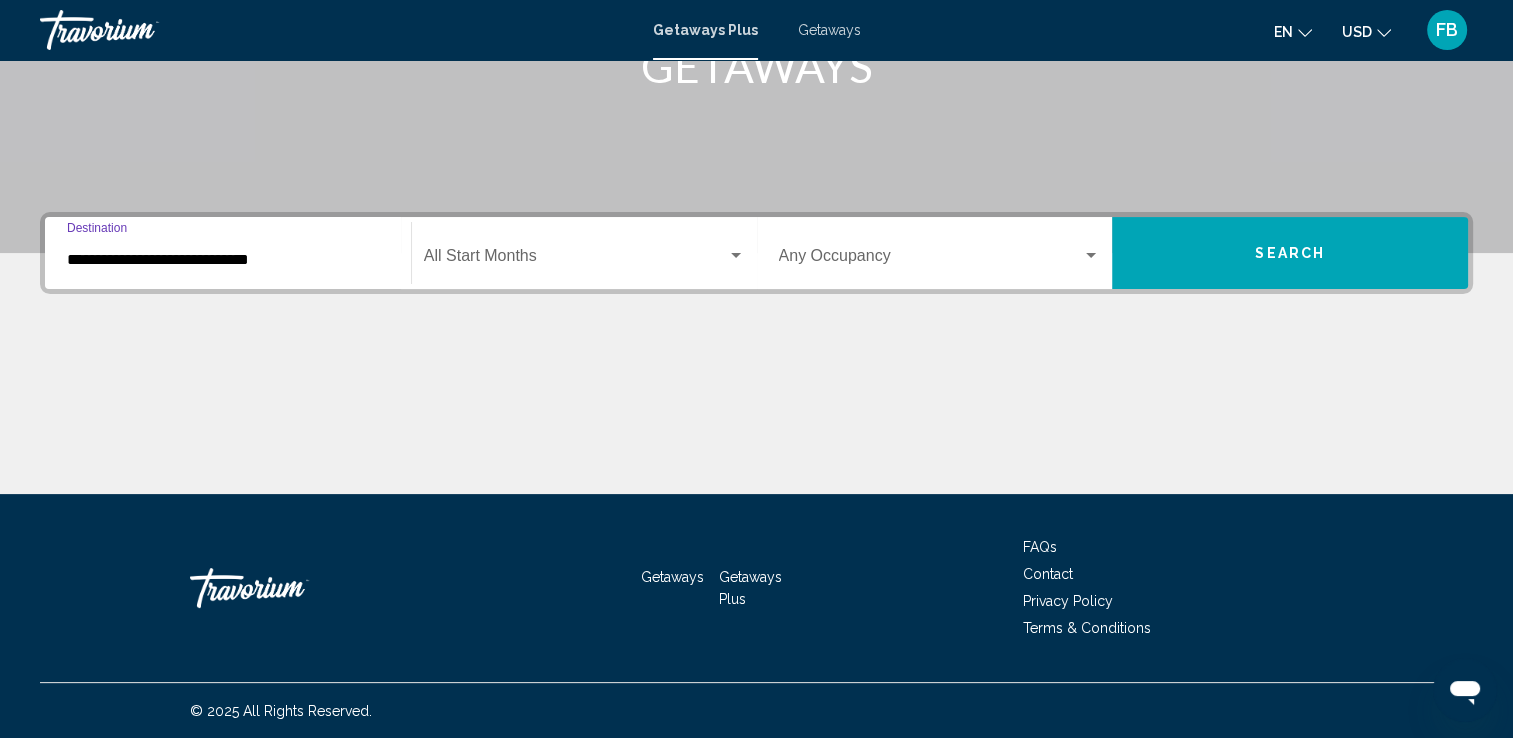 click on "**********" at bounding box center [228, 260] 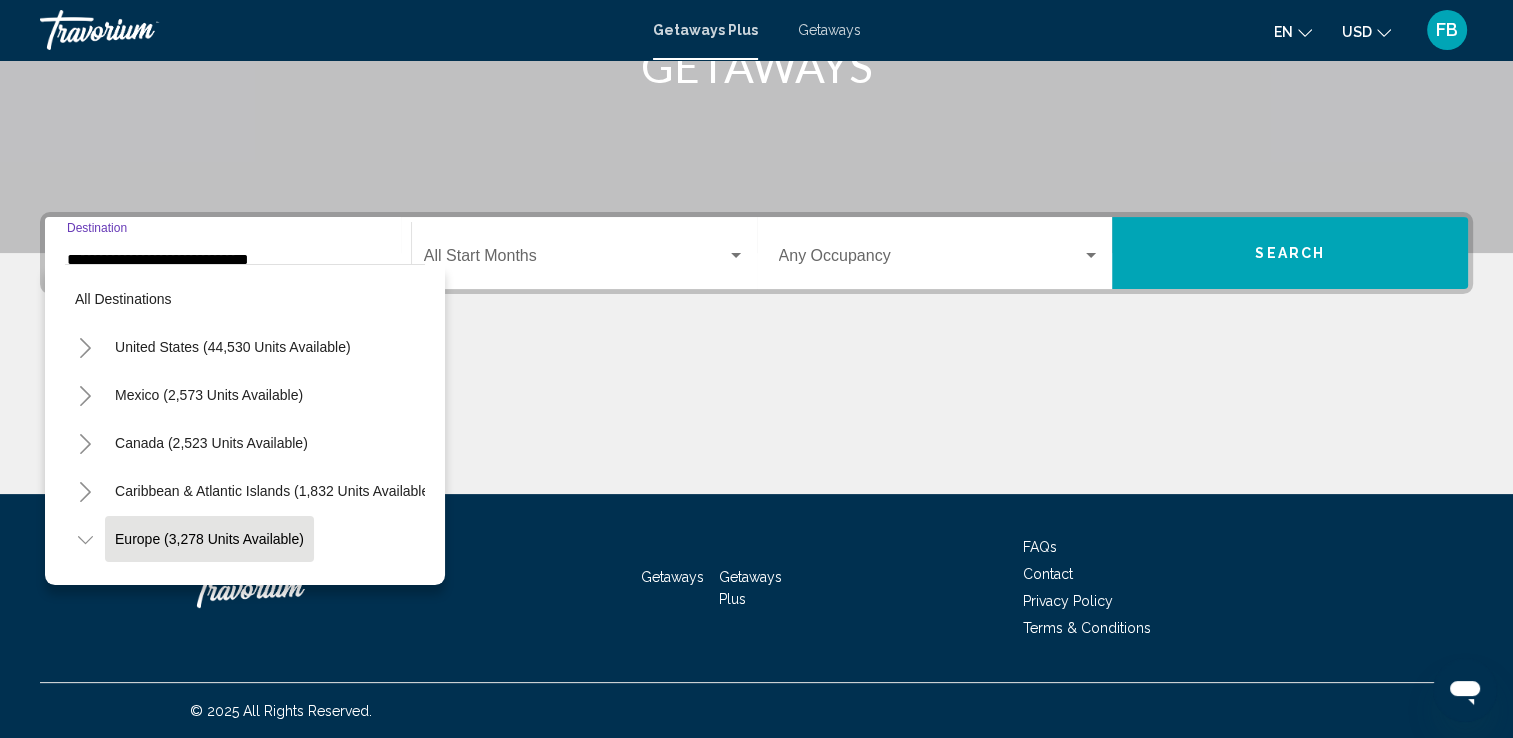 scroll, scrollTop: 126, scrollLeft: 0, axis: vertical 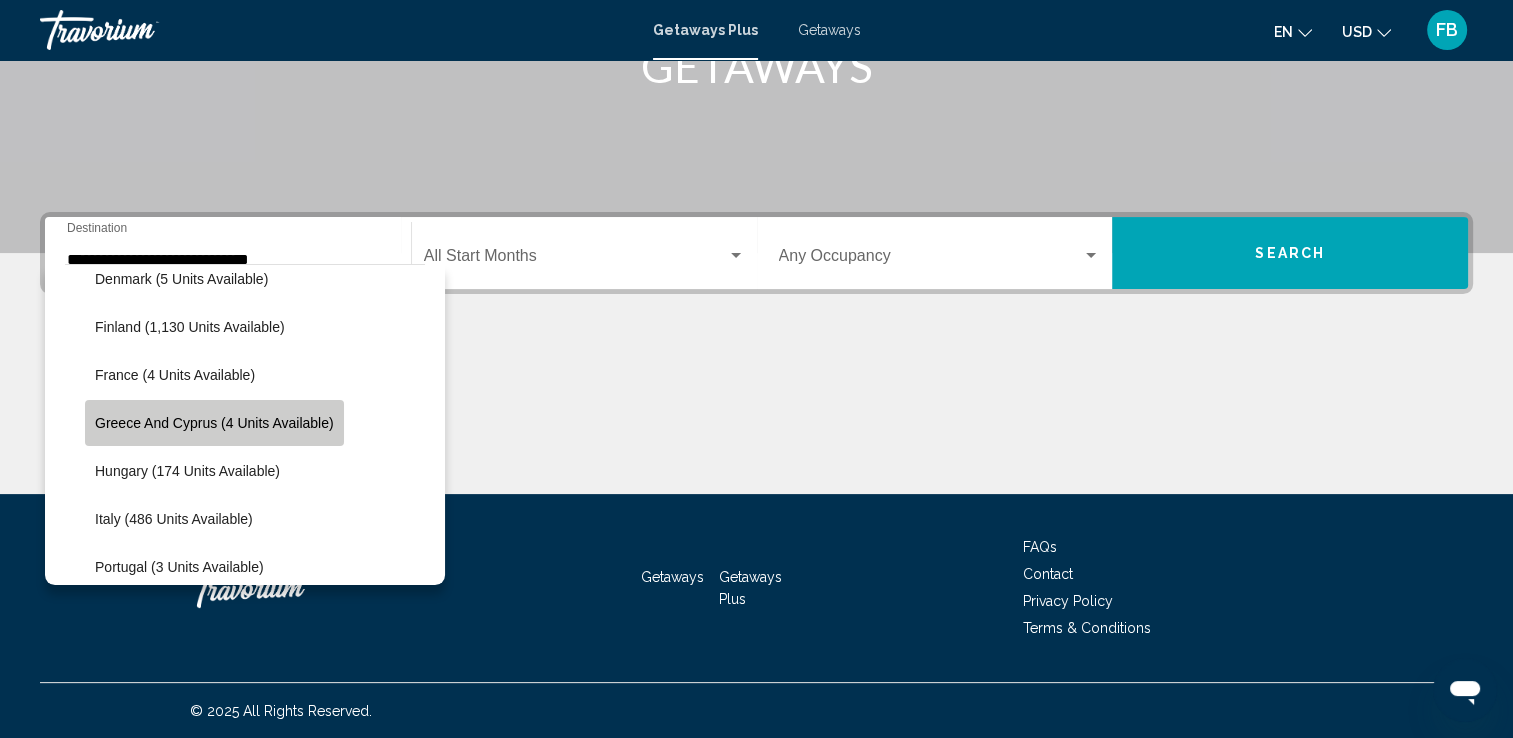 click on "Greece and Cyprus (4 units available)" 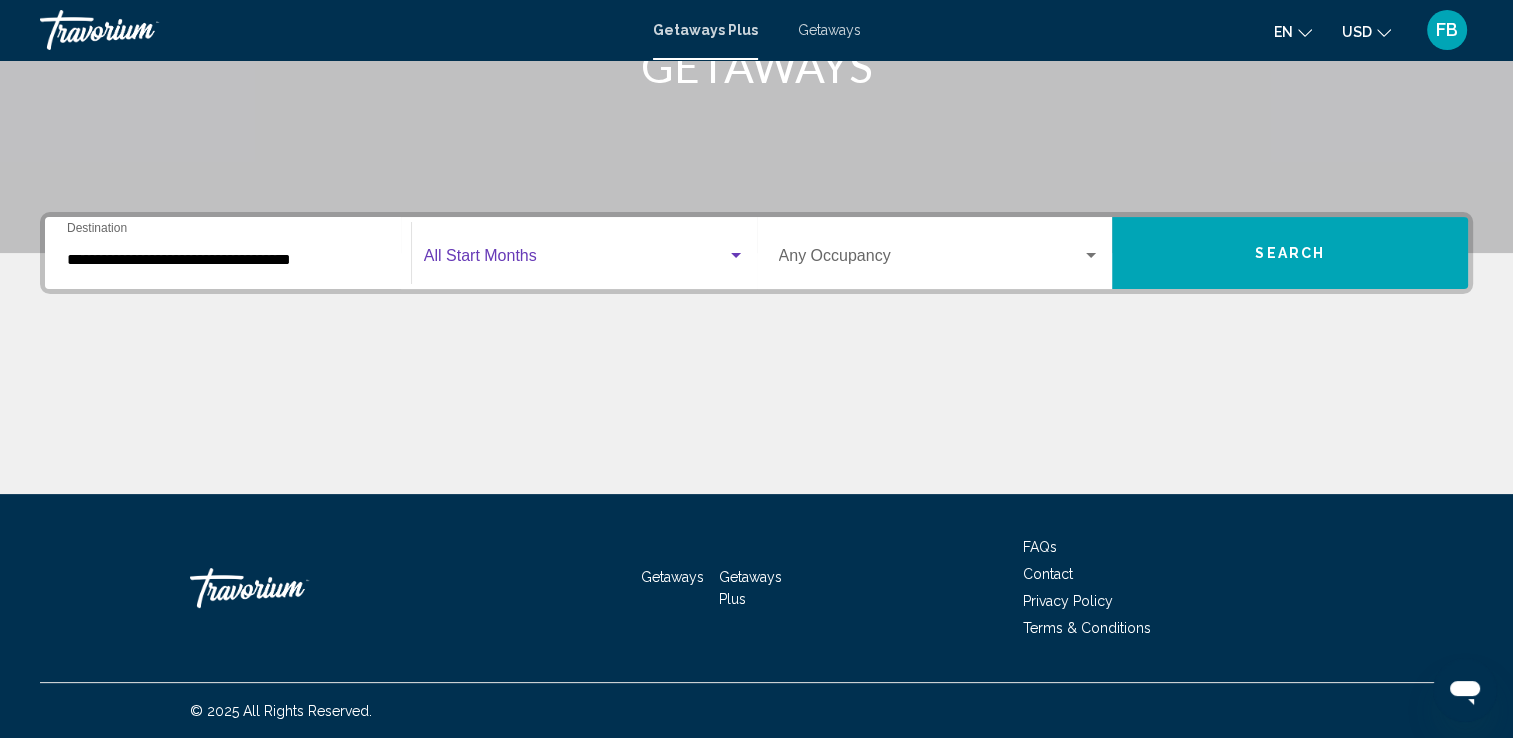 click at bounding box center (575, 260) 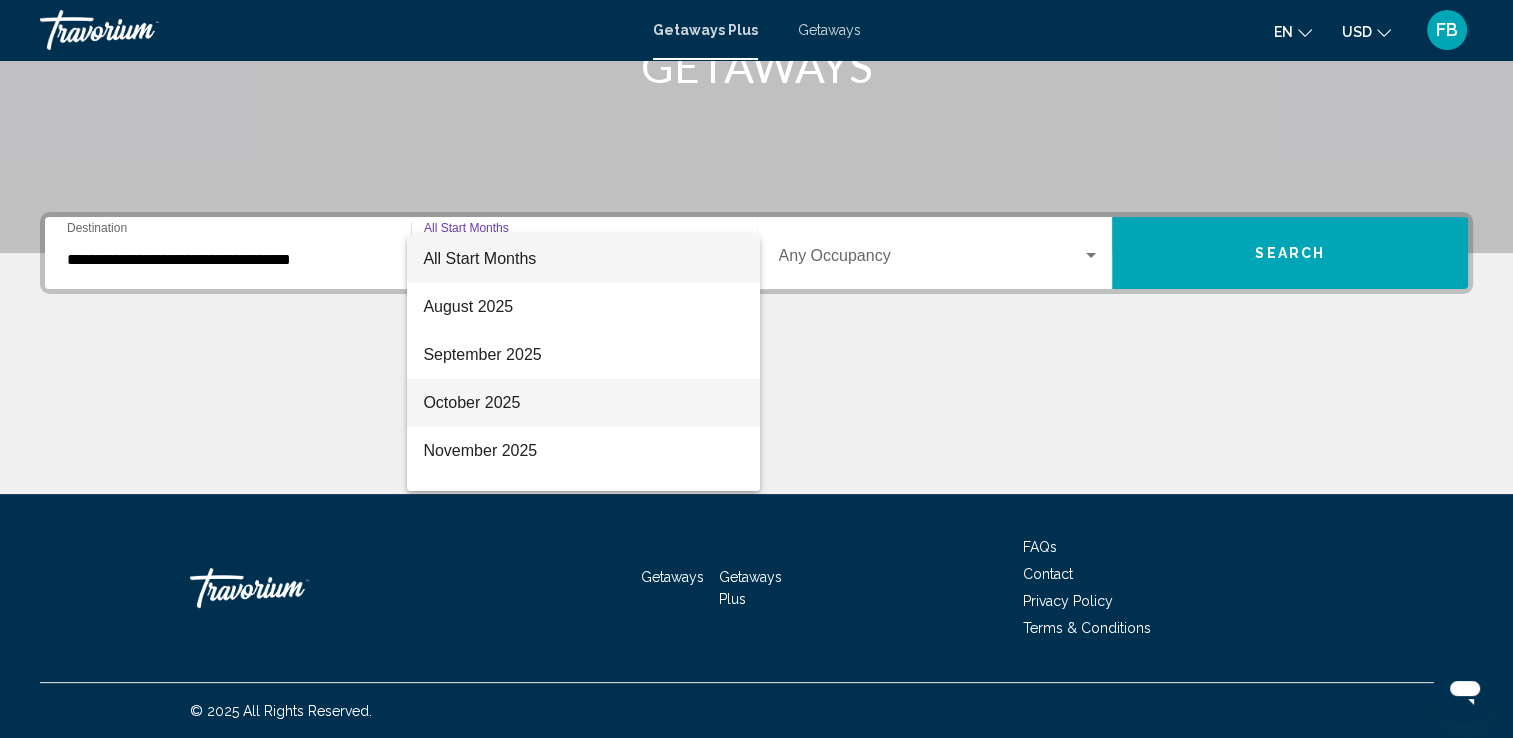 click on "October 2025" at bounding box center (583, 403) 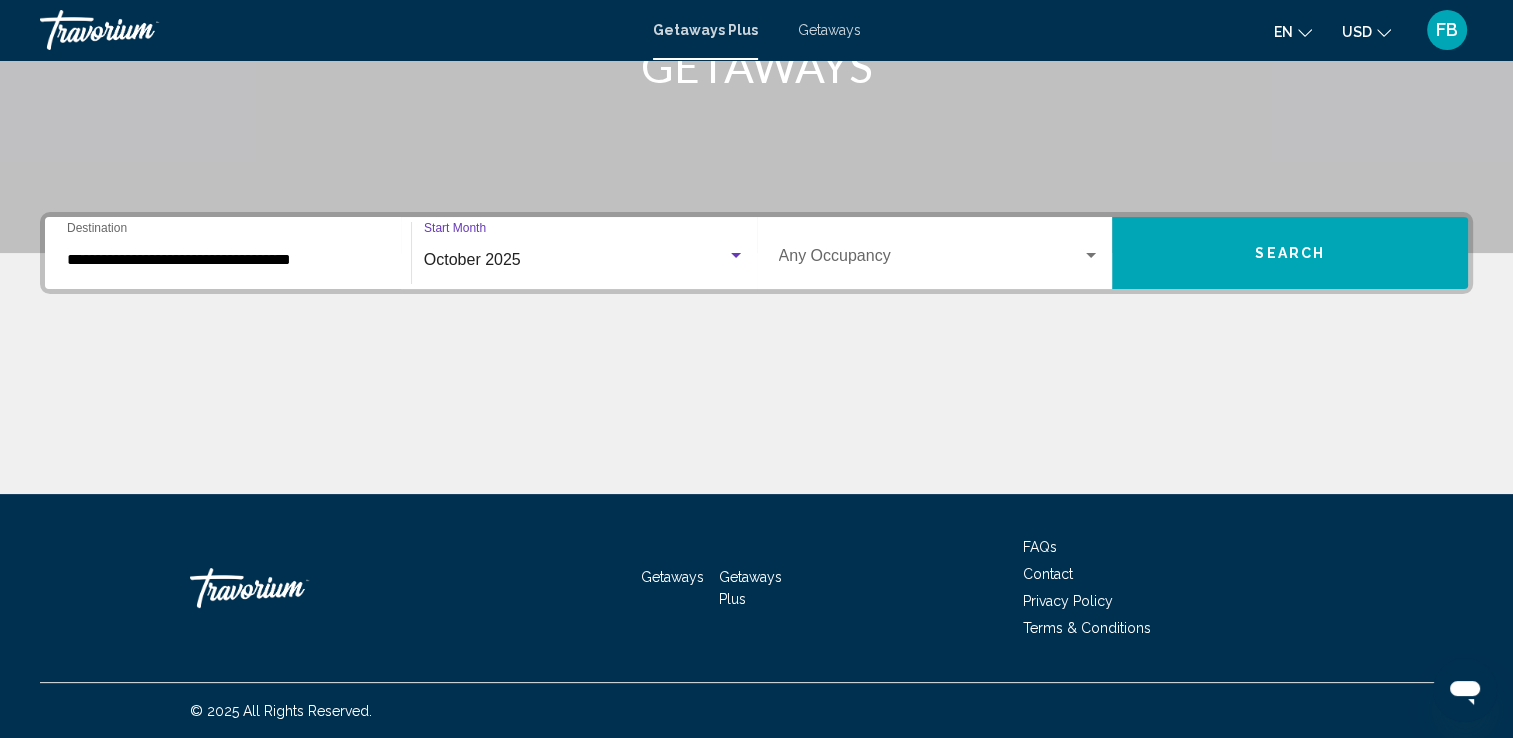click at bounding box center (931, 260) 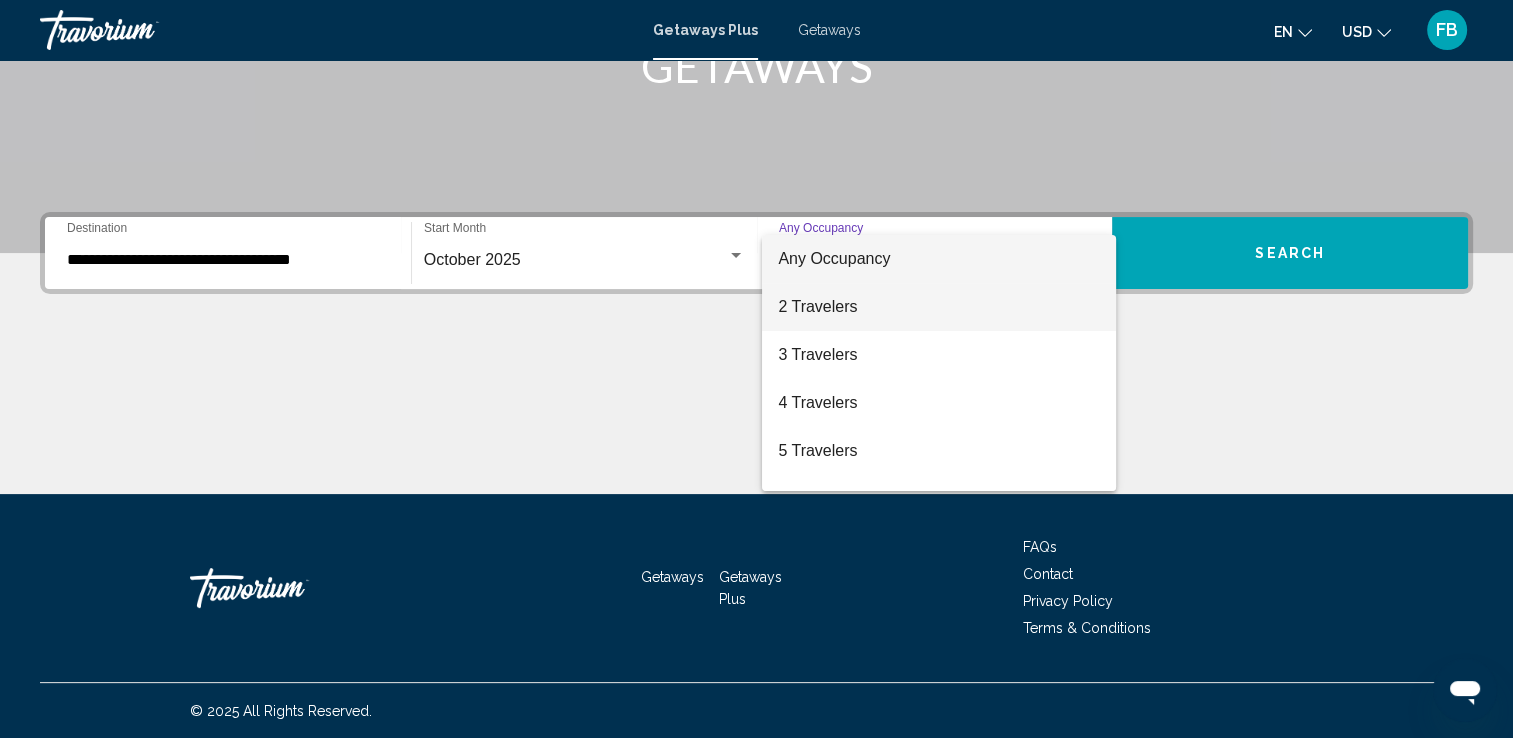 click on "2 Travelers" at bounding box center [939, 307] 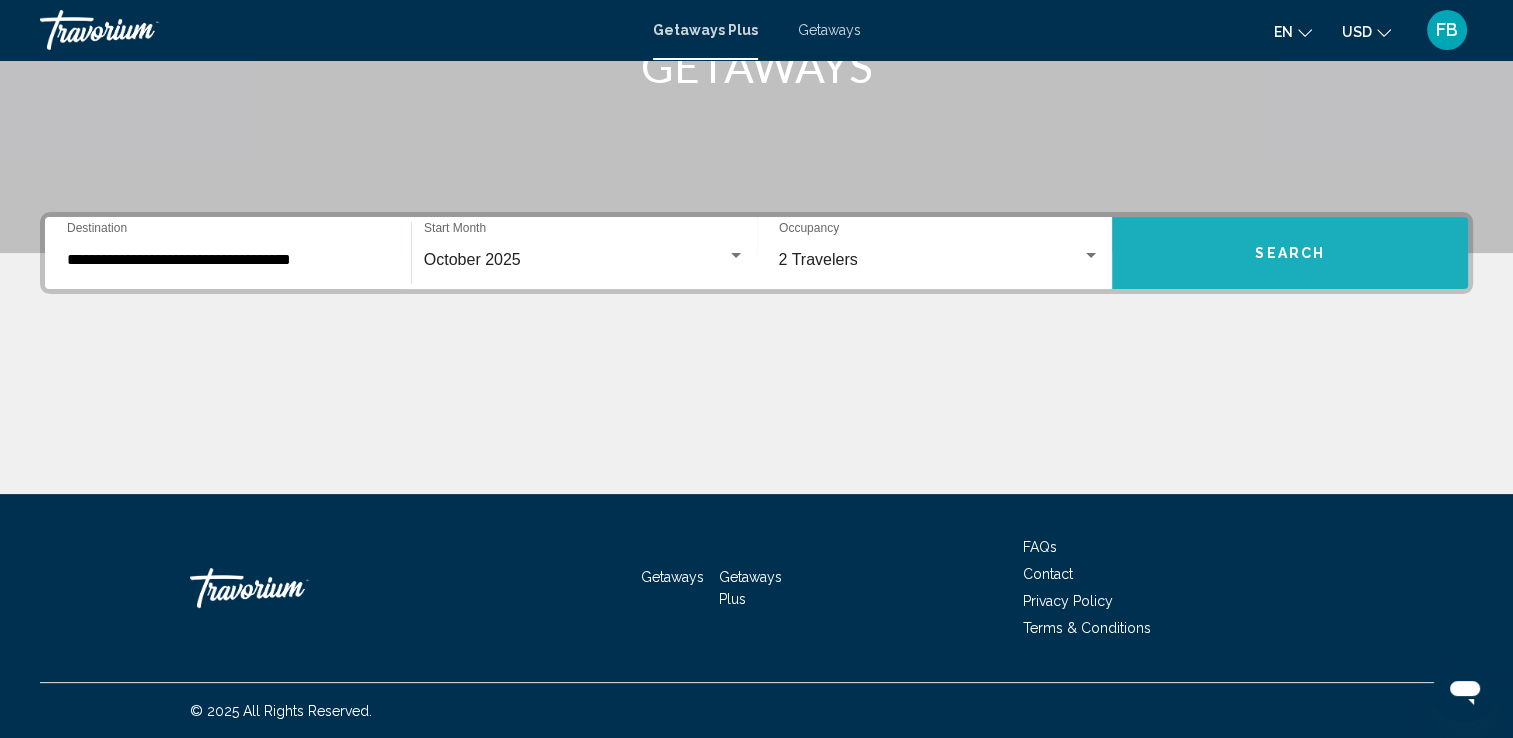 click on "Search" at bounding box center (1290, 253) 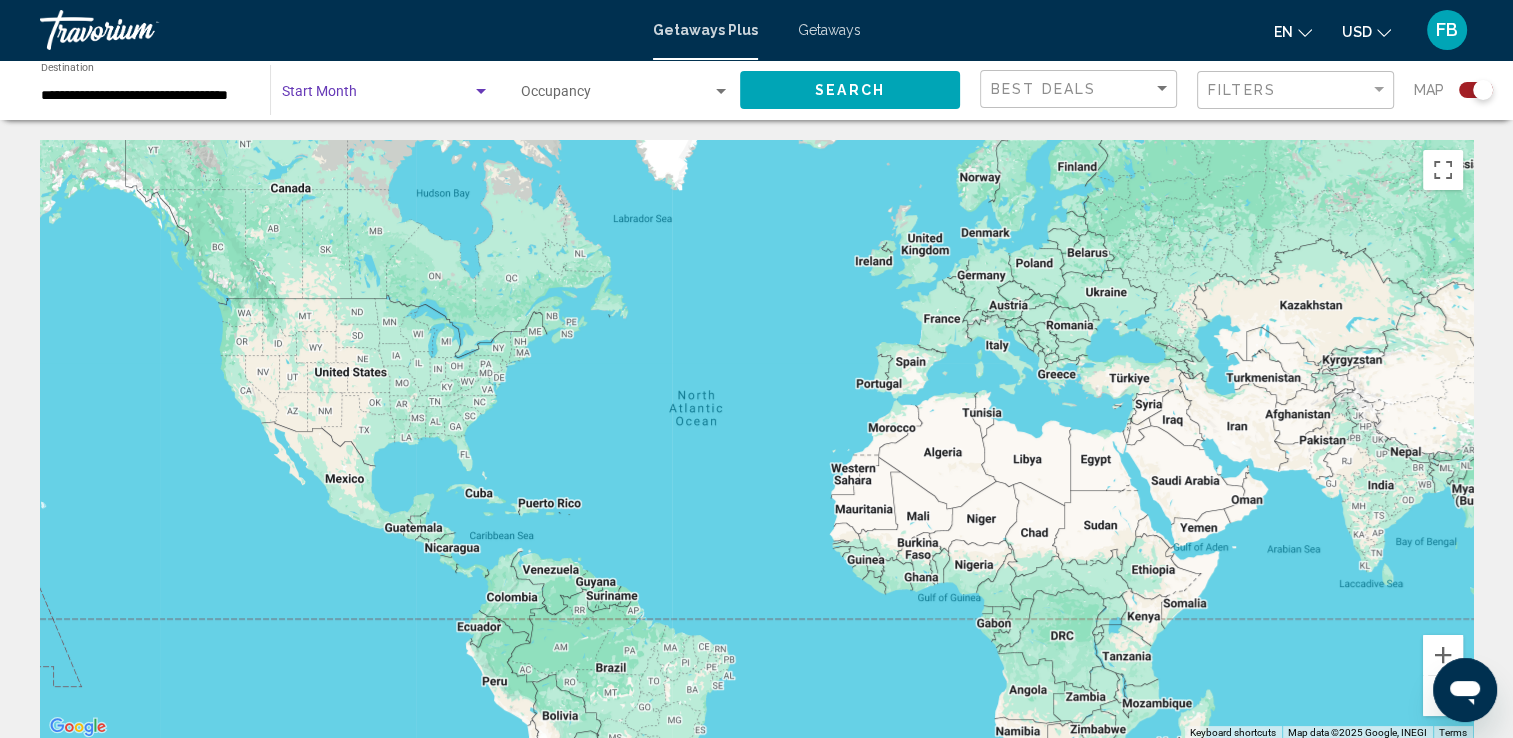 click at bounding box center [377, 96] 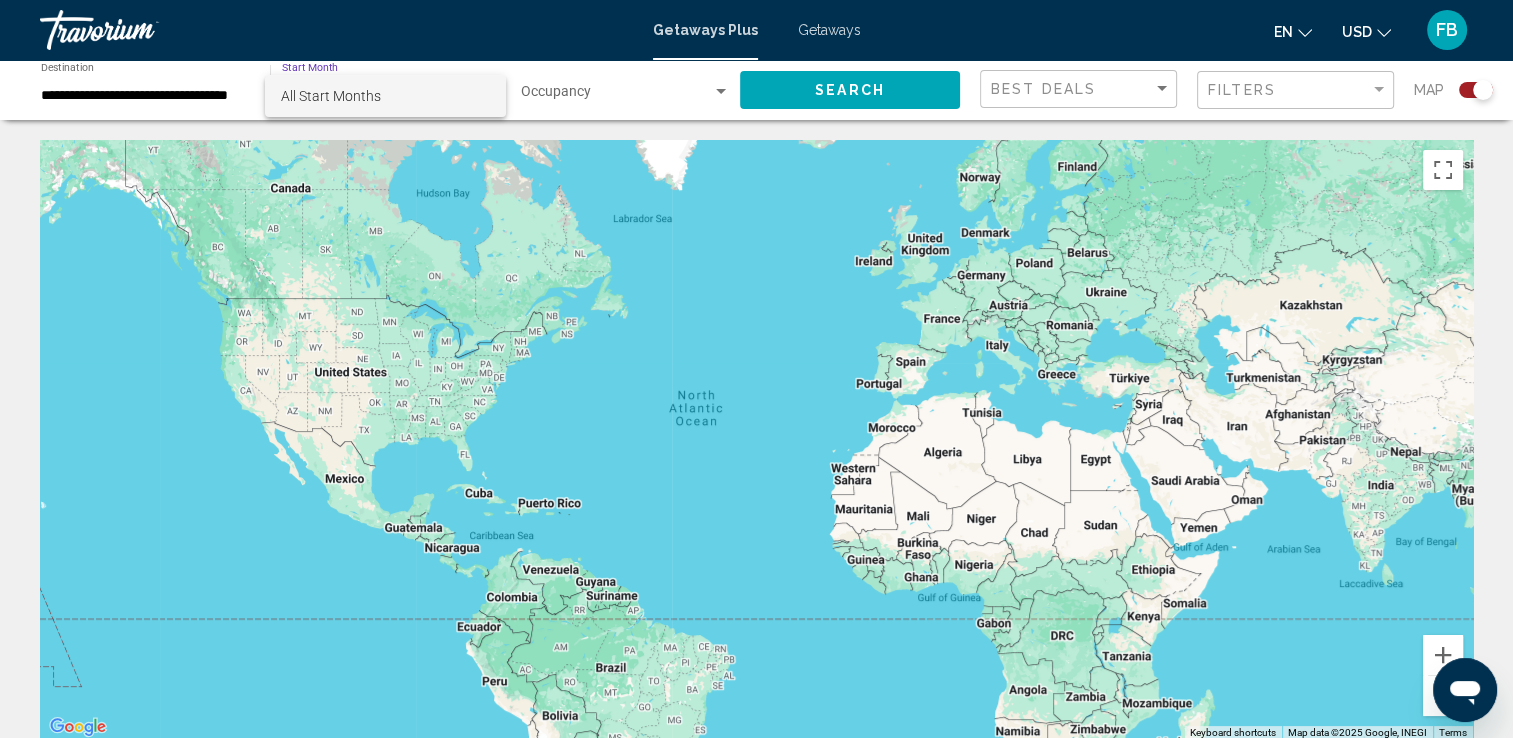 click on "All Start Months" at bounding box center (385, 96) 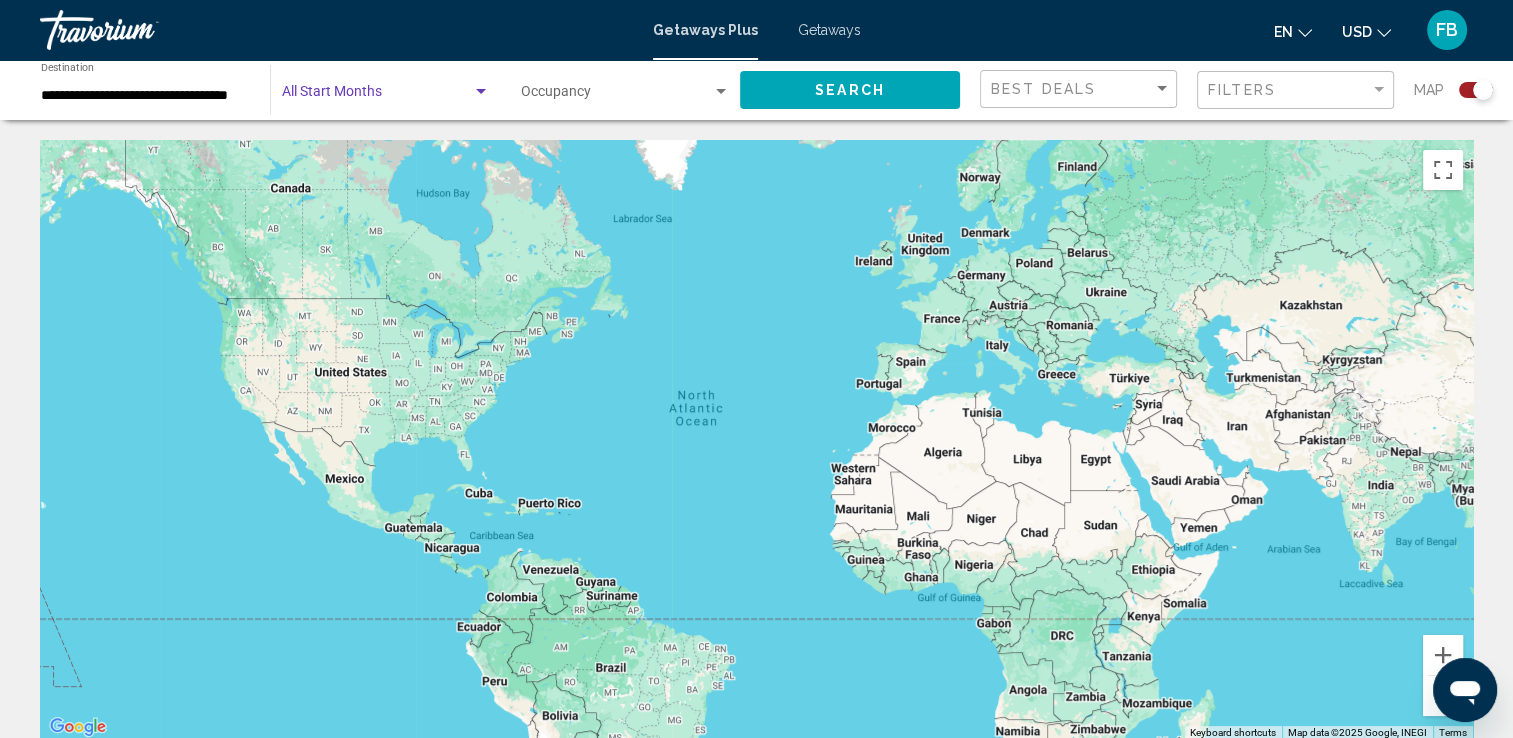 click on "Occupancy Any Occupancy" 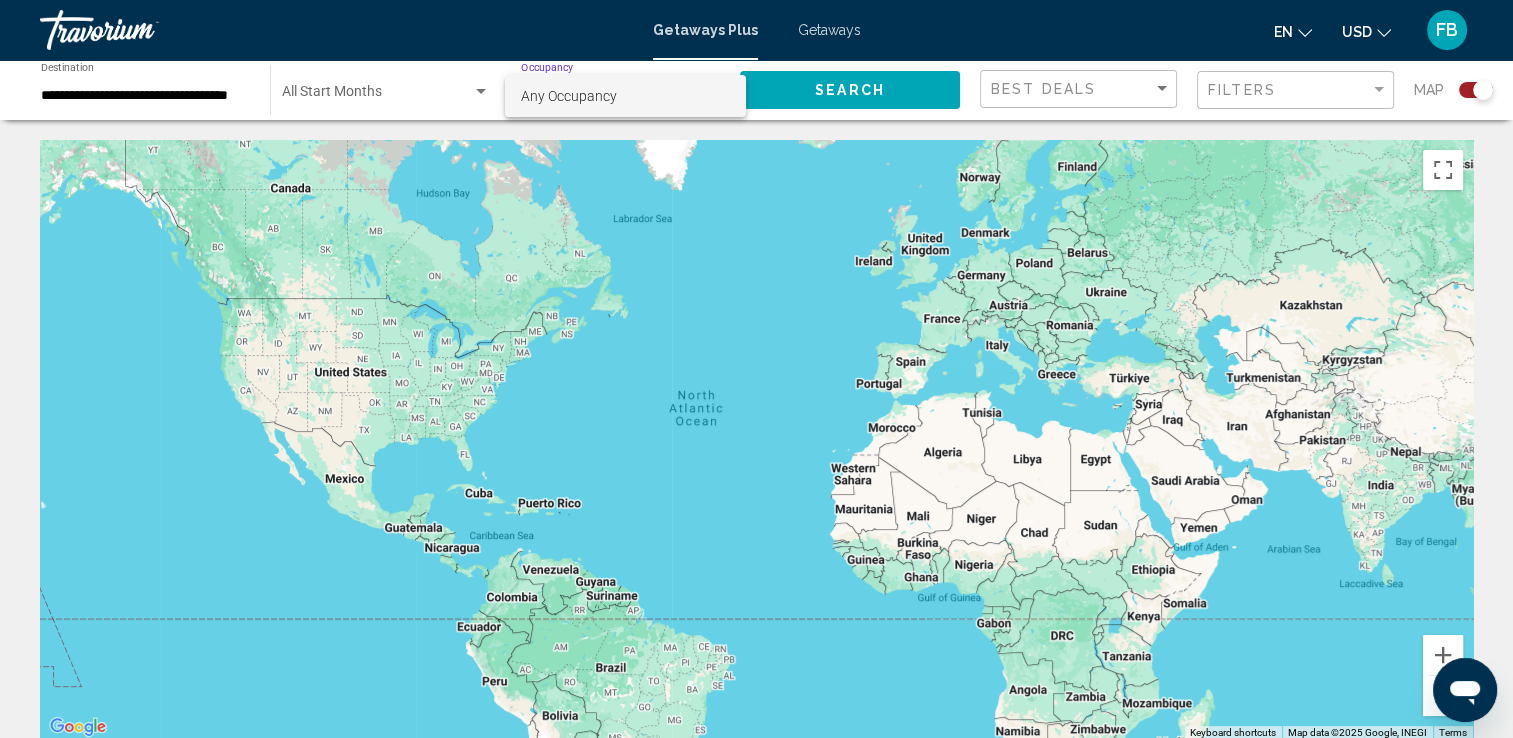 click on "Any Occupancy" at bounding box center (625, 96) 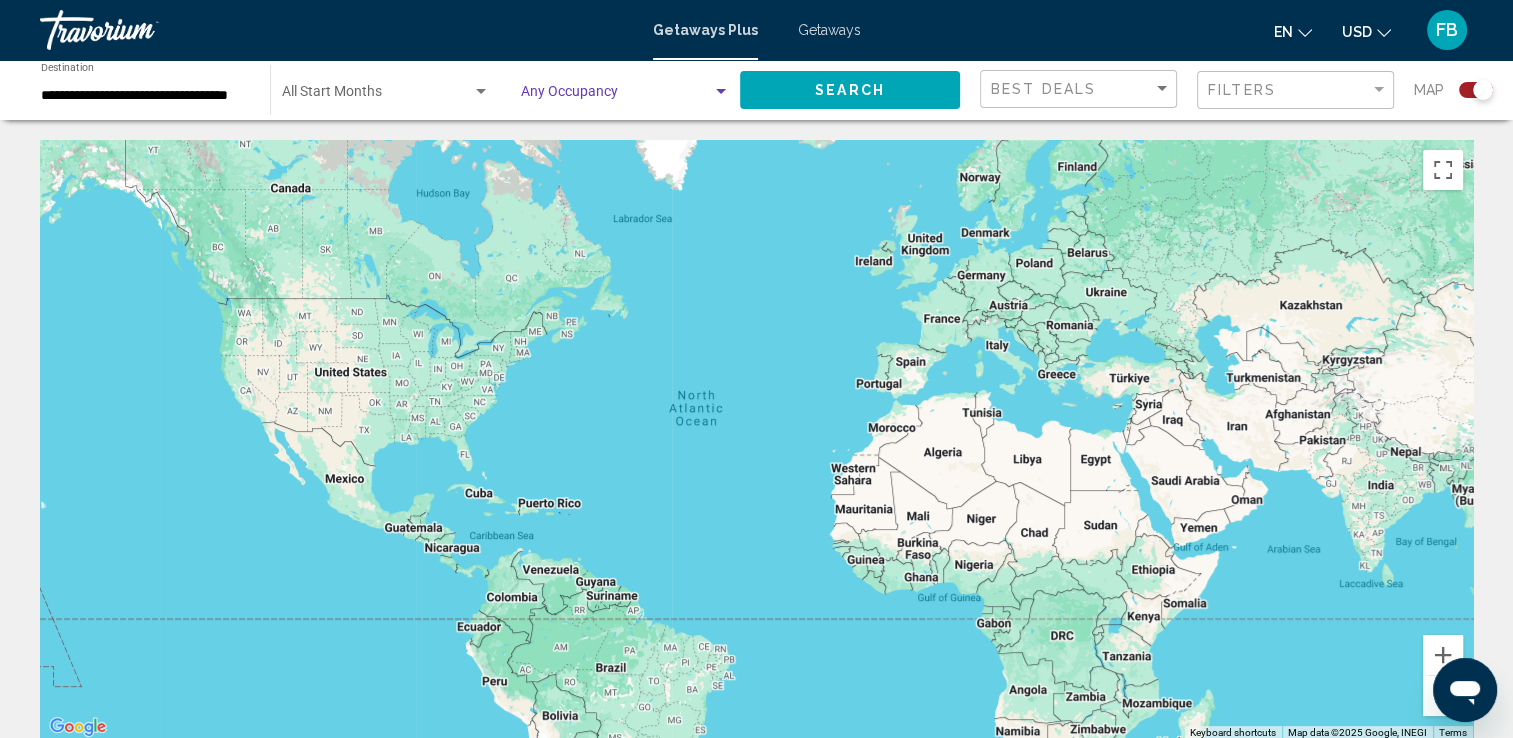 click on "Search" 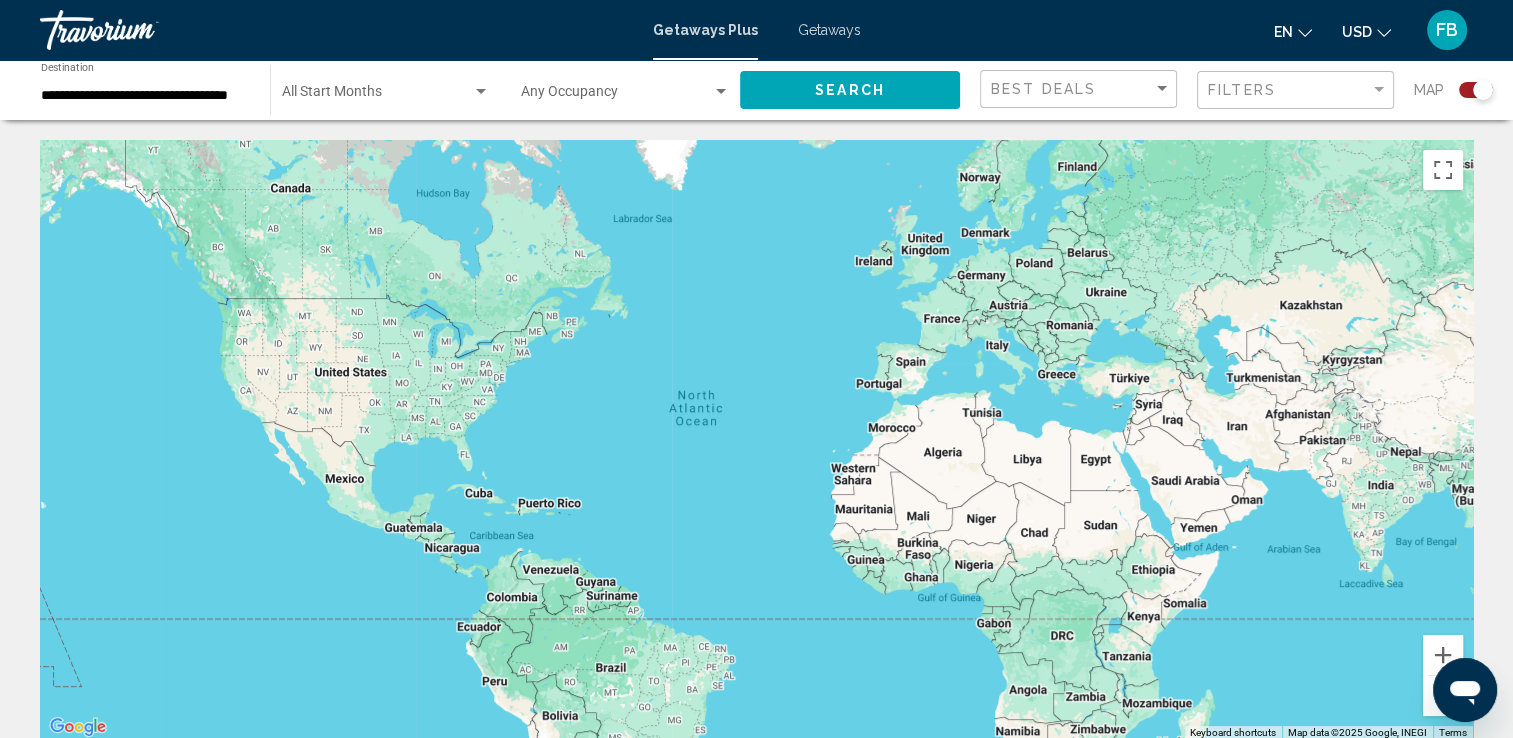 click 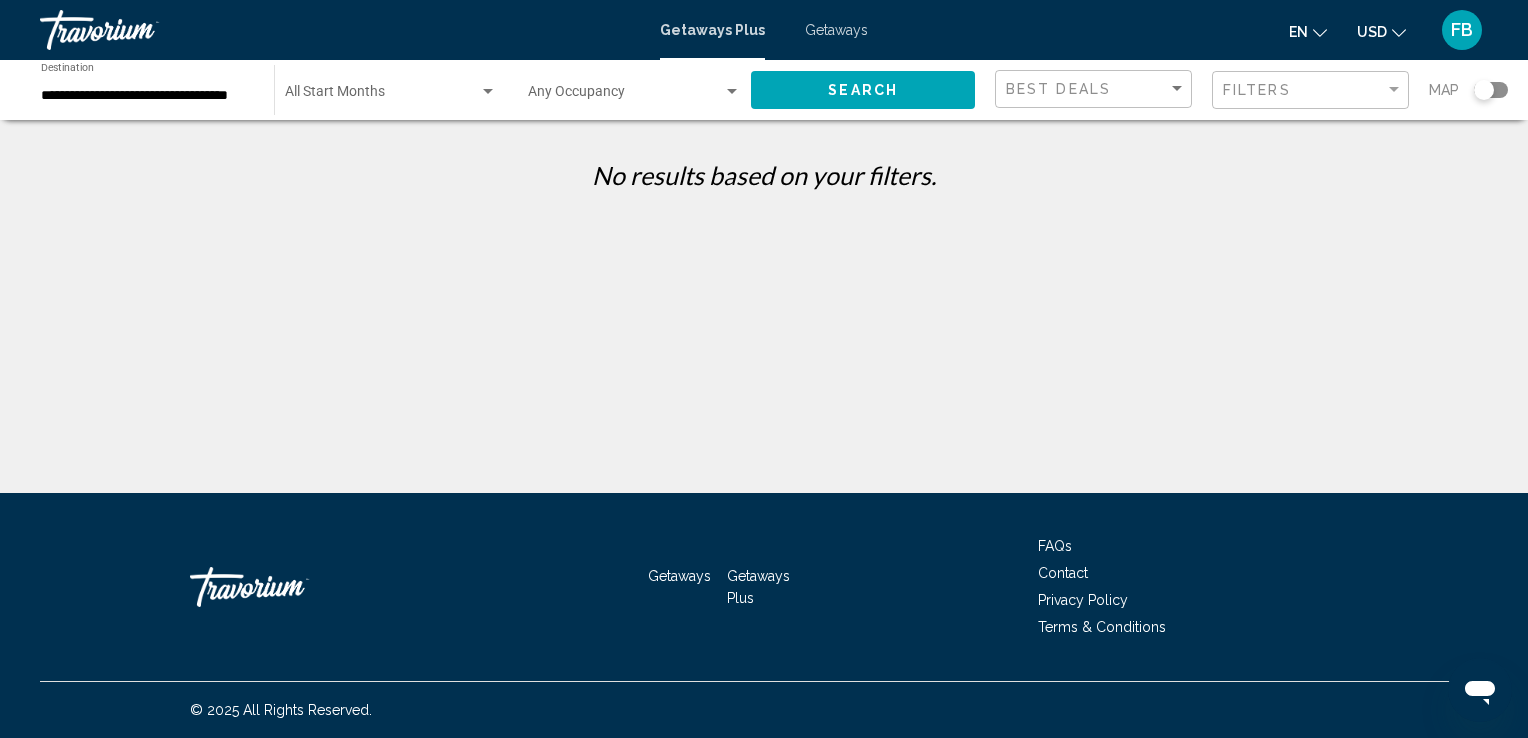 click on "Getaways" at bounding box center (836, 30) 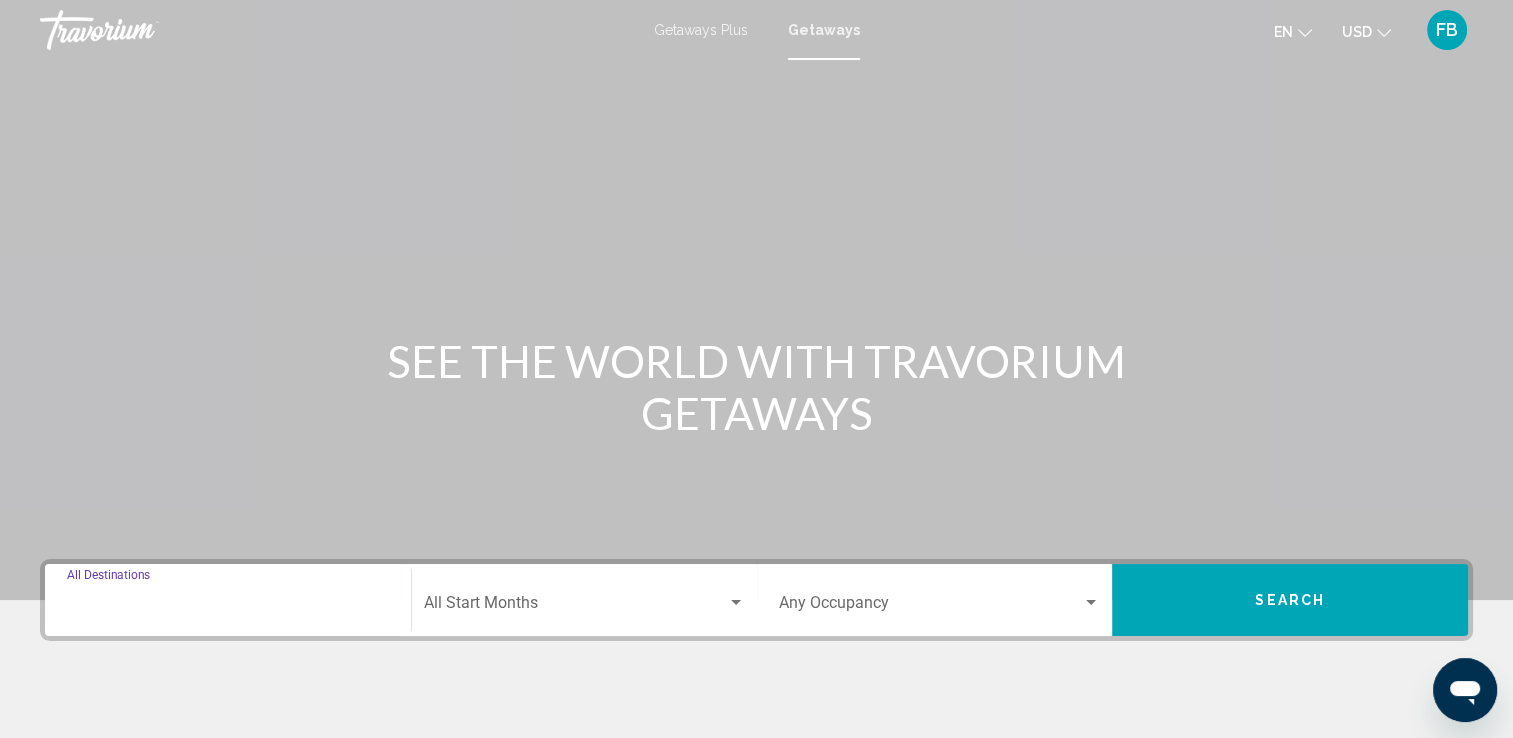 click on "Destination All Destinations" at bounding box center (228, 607) 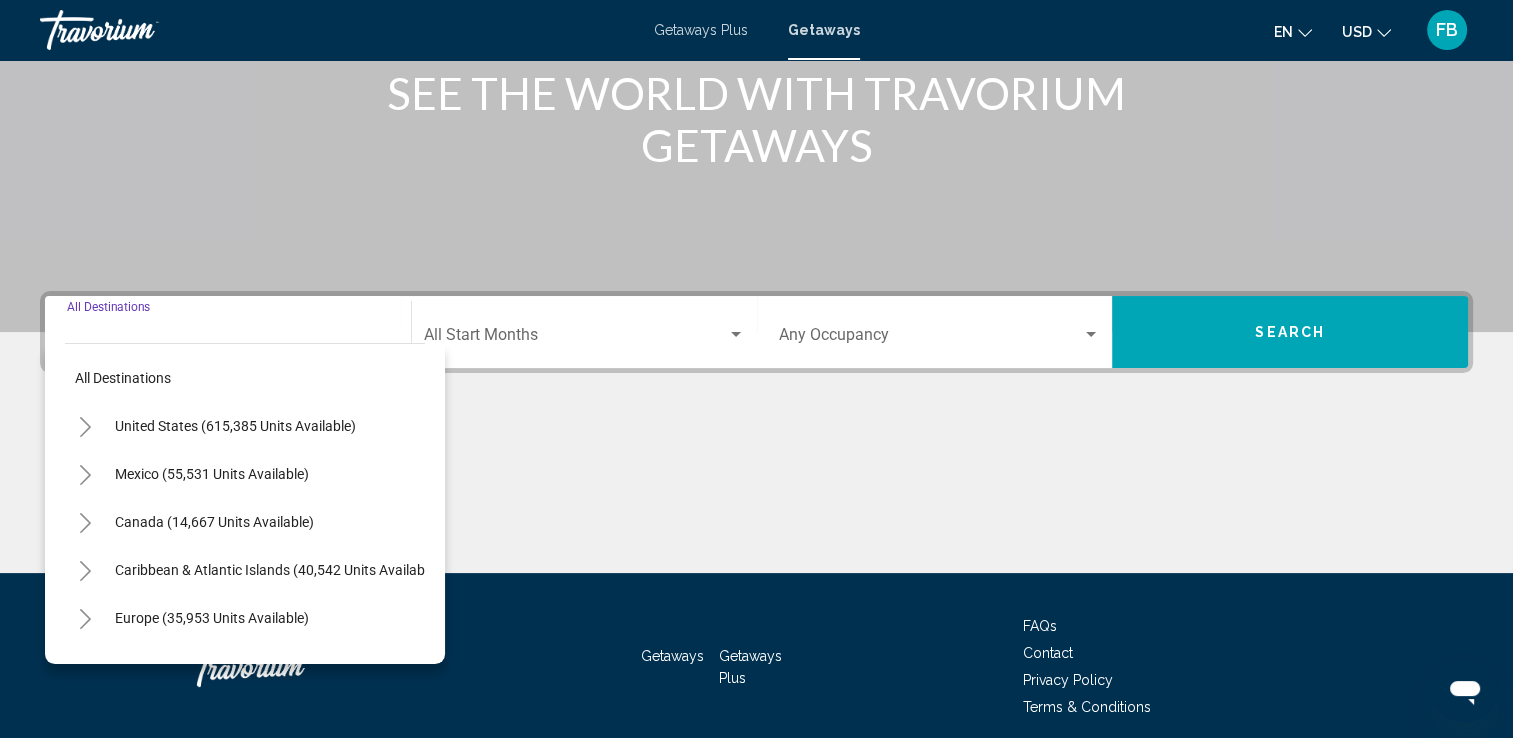 scroll, scrollTop: 347, scrollLeft: 0, axis: vertical 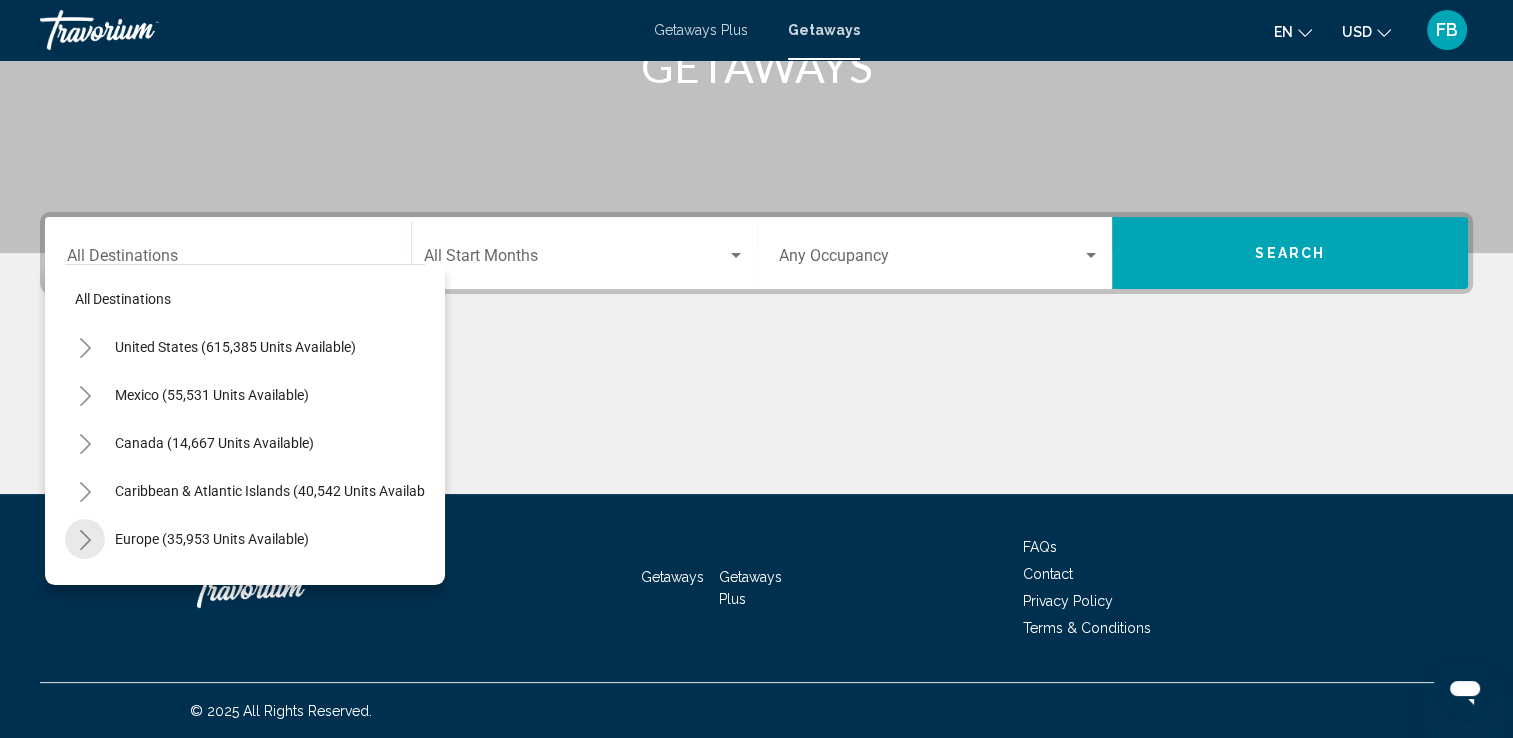 click 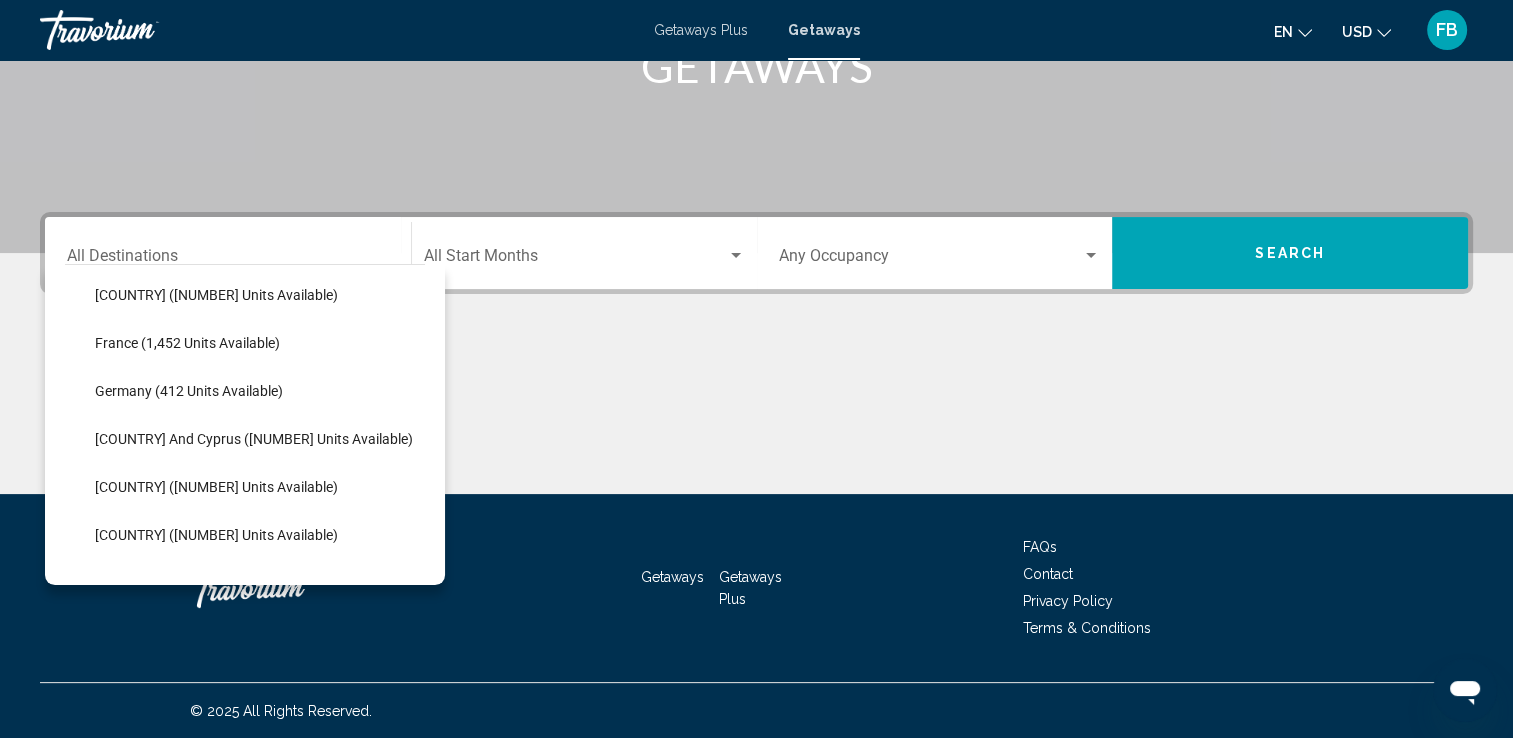 scroll, scrollTop: 538, scrollLeft: 0, axis: vertical 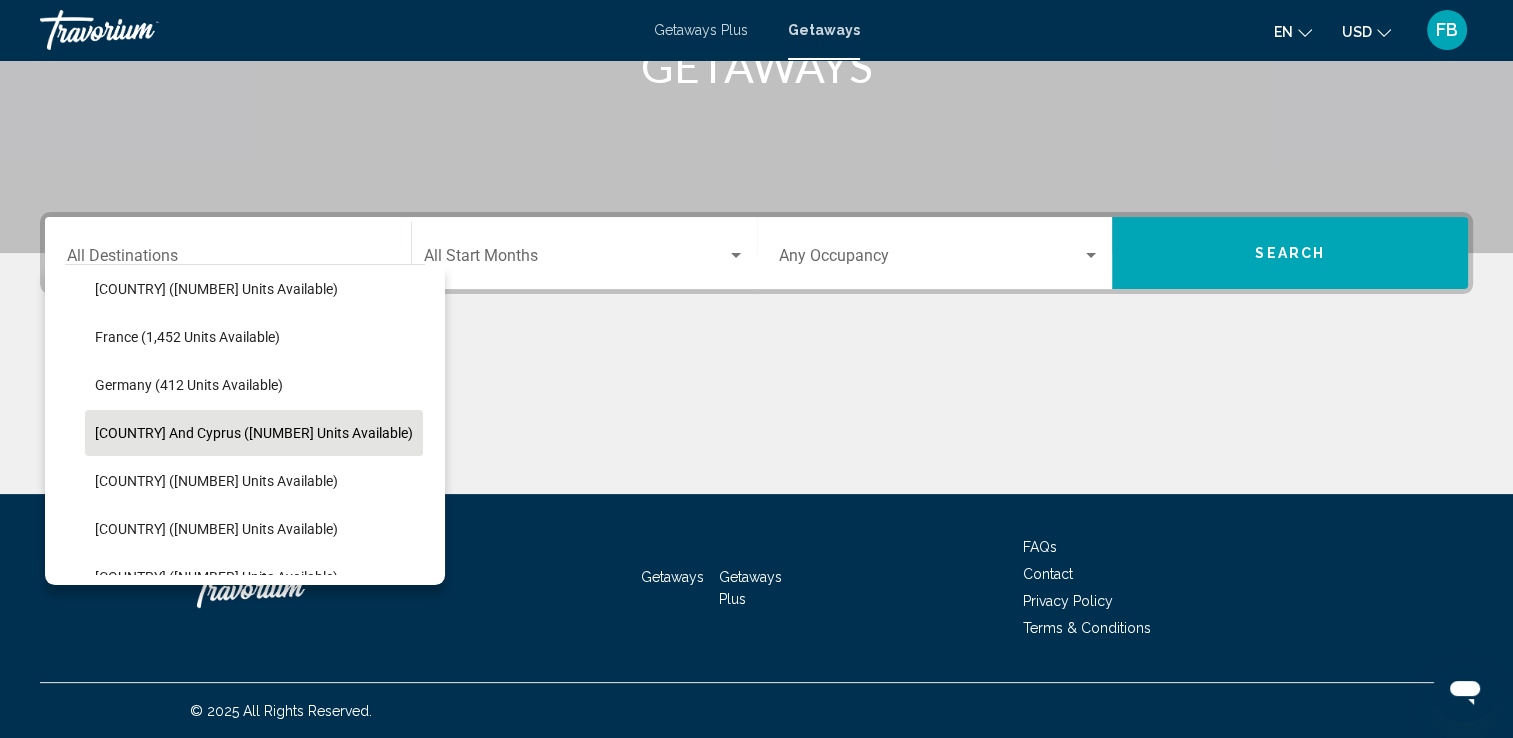 click on "[COUNTRY] and Cyprus ([NUMBER] units available)" 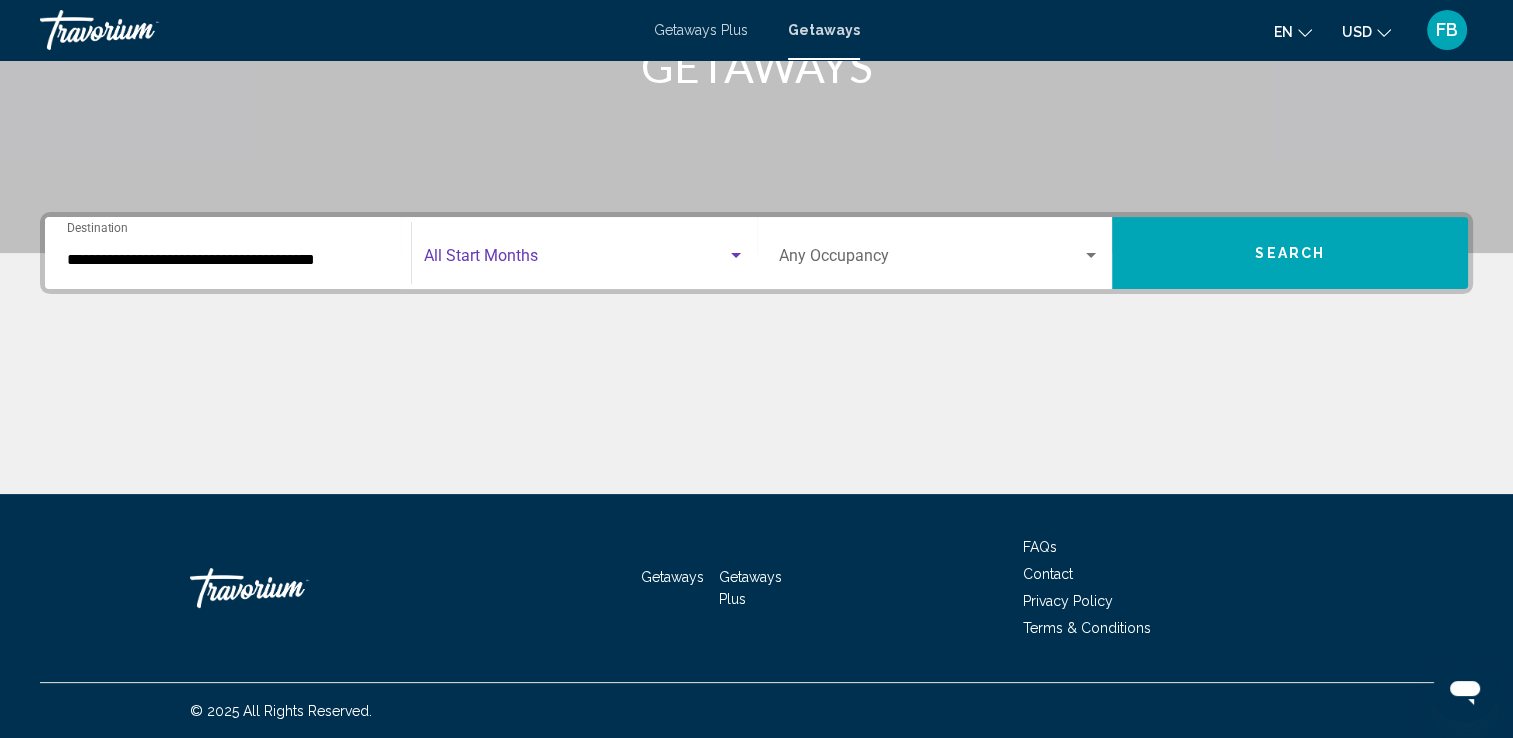click at bounding box center [575, 260] 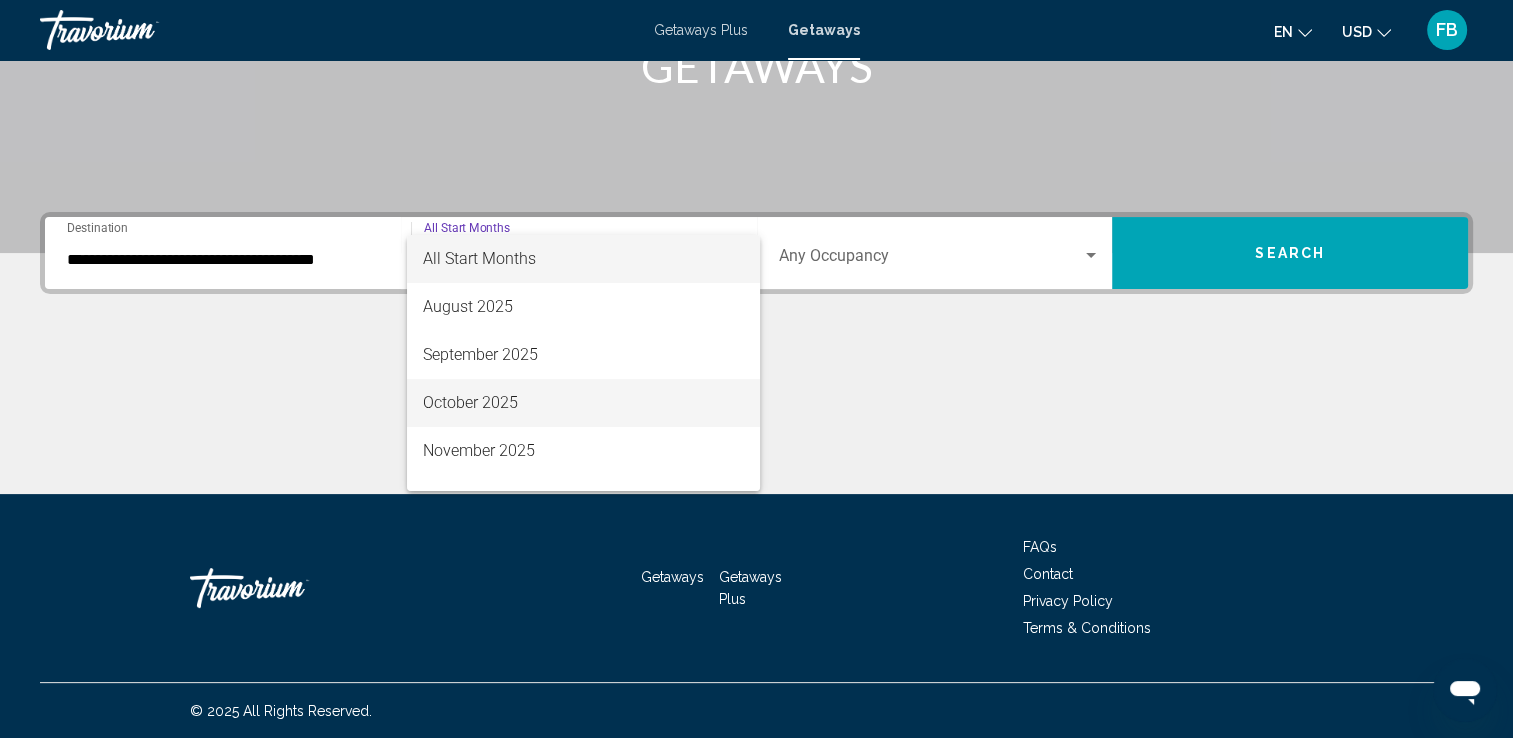 click on "October 2025" at bounding box center [583, 403] 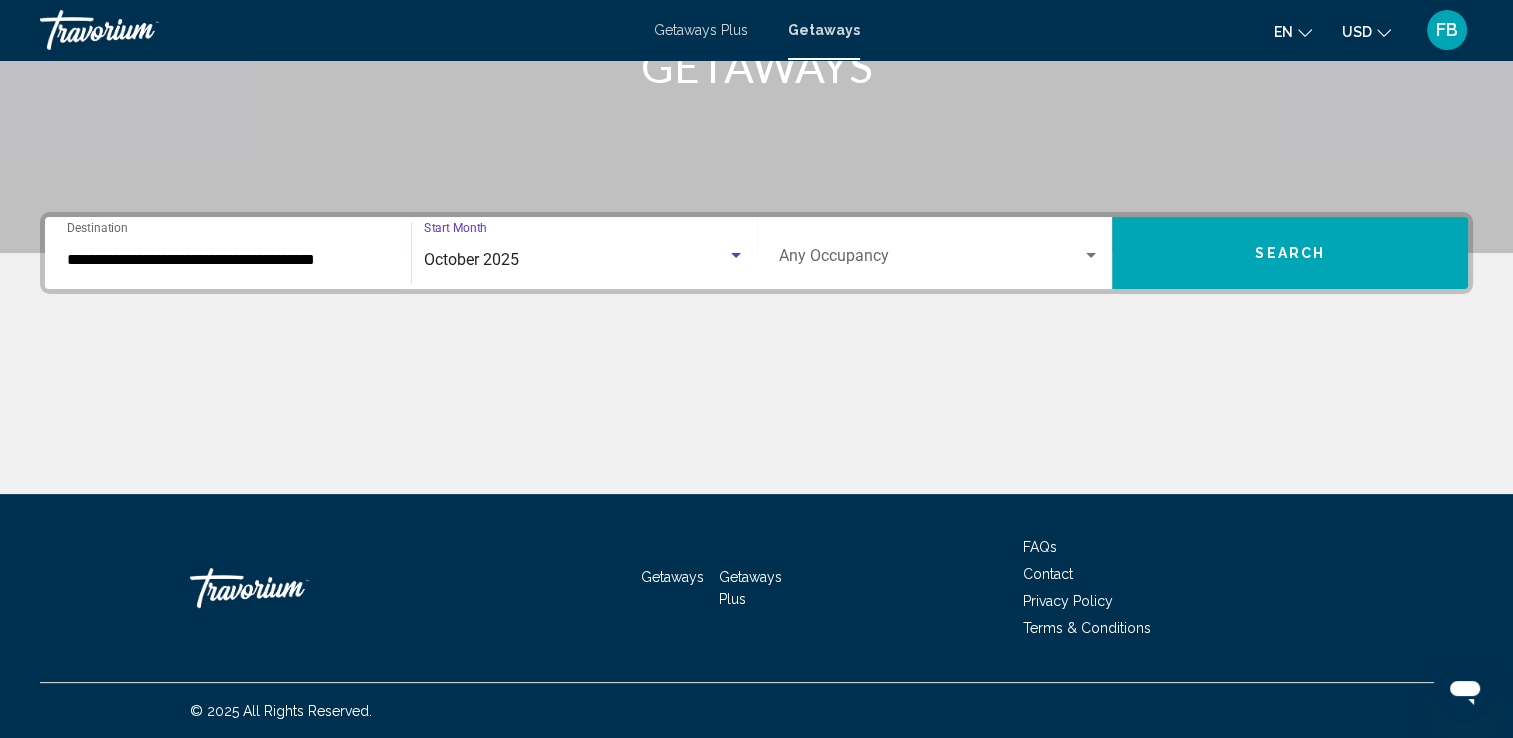 click at bounding box center [931, 260] 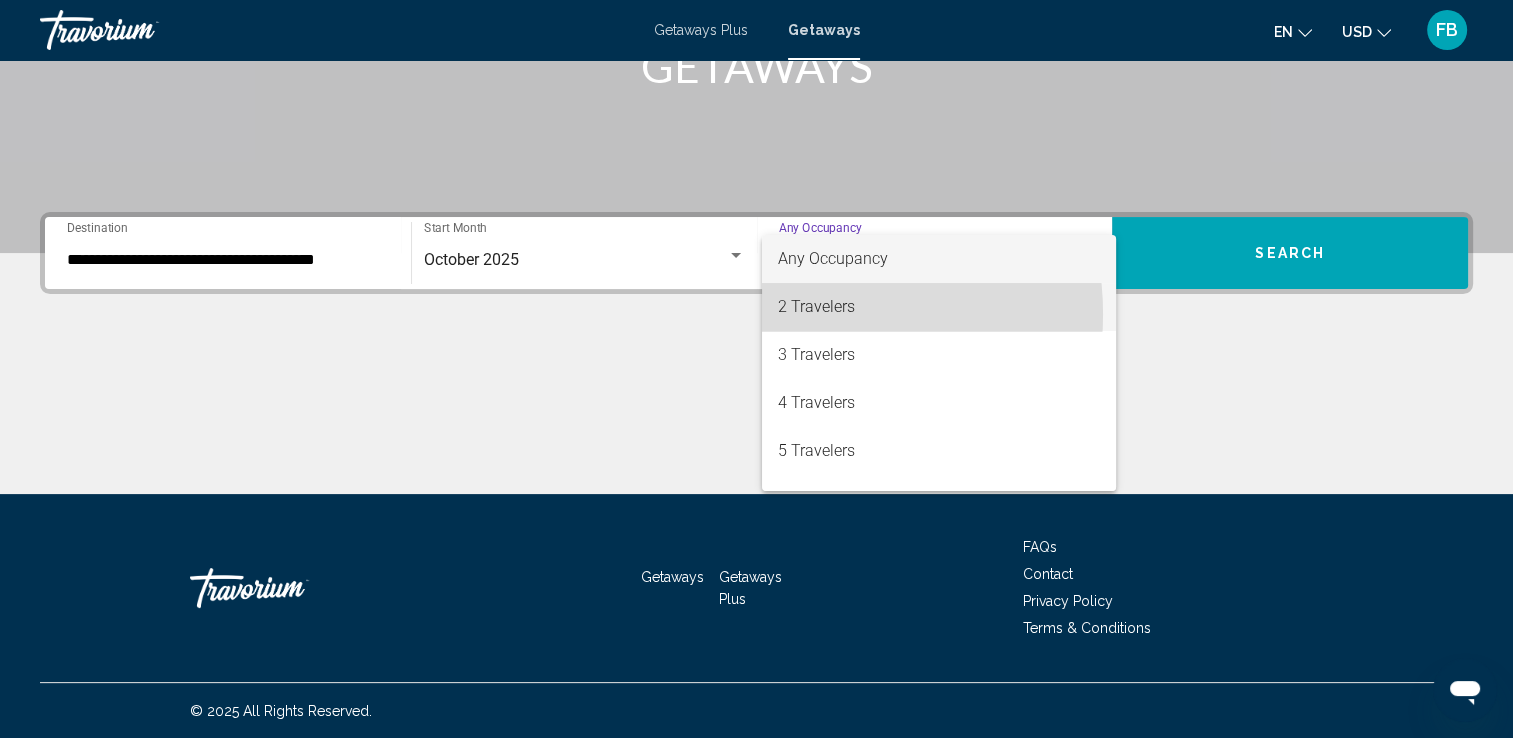 click on "2 Travelers" at bounding box center [939, 307] 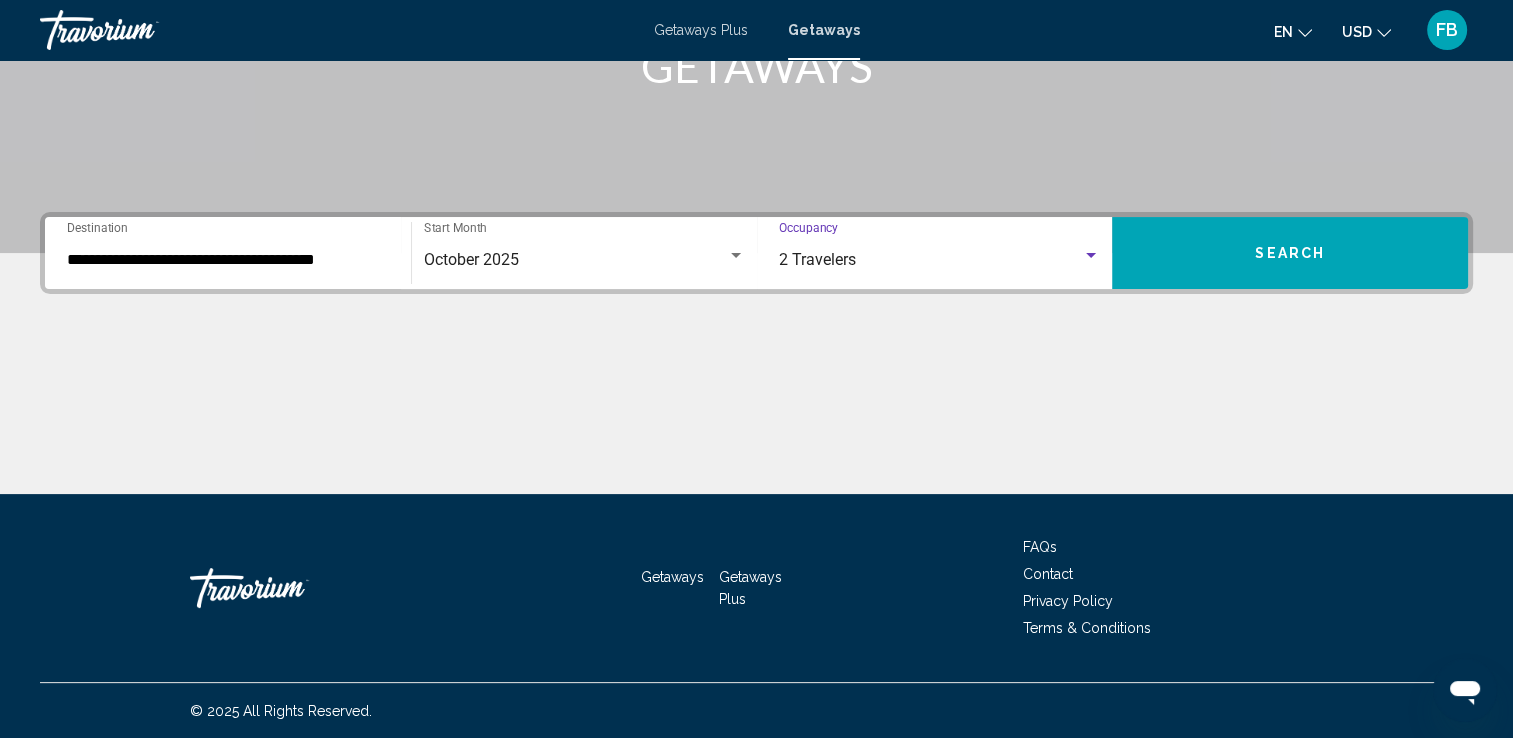 click on "Search" at bounding box center (1290, 253) 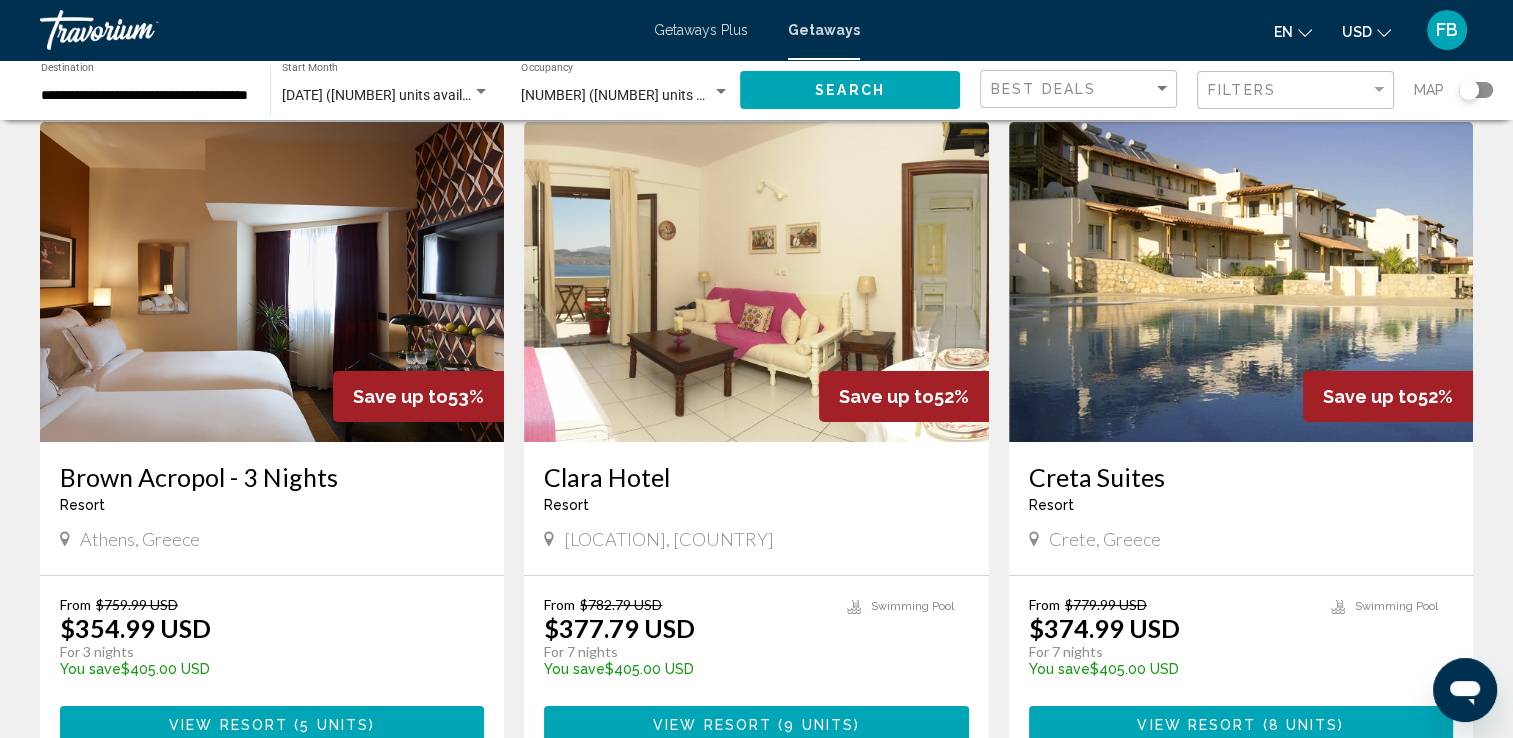 scroll, scrollTop: 0, scrollLeft: 0, axis: both 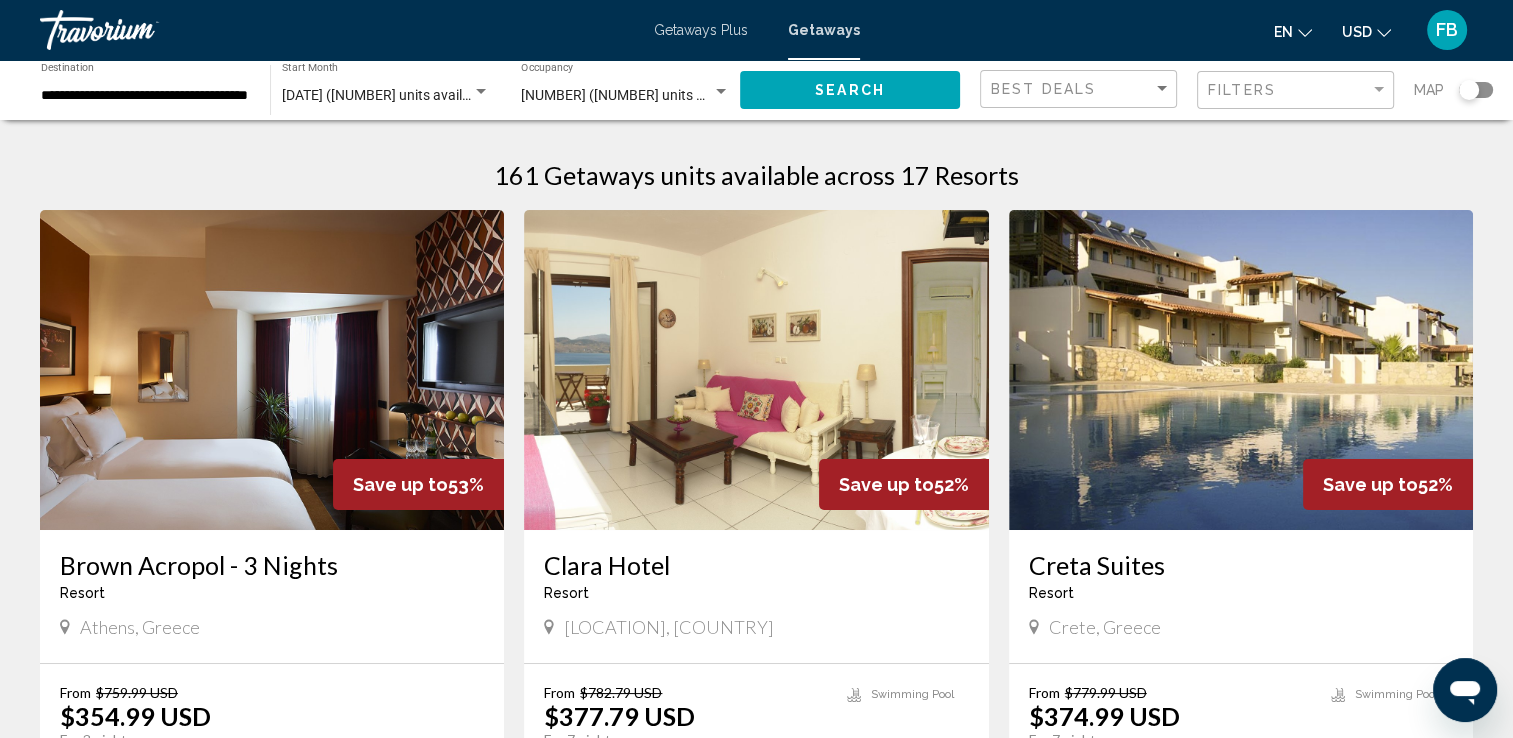 click 